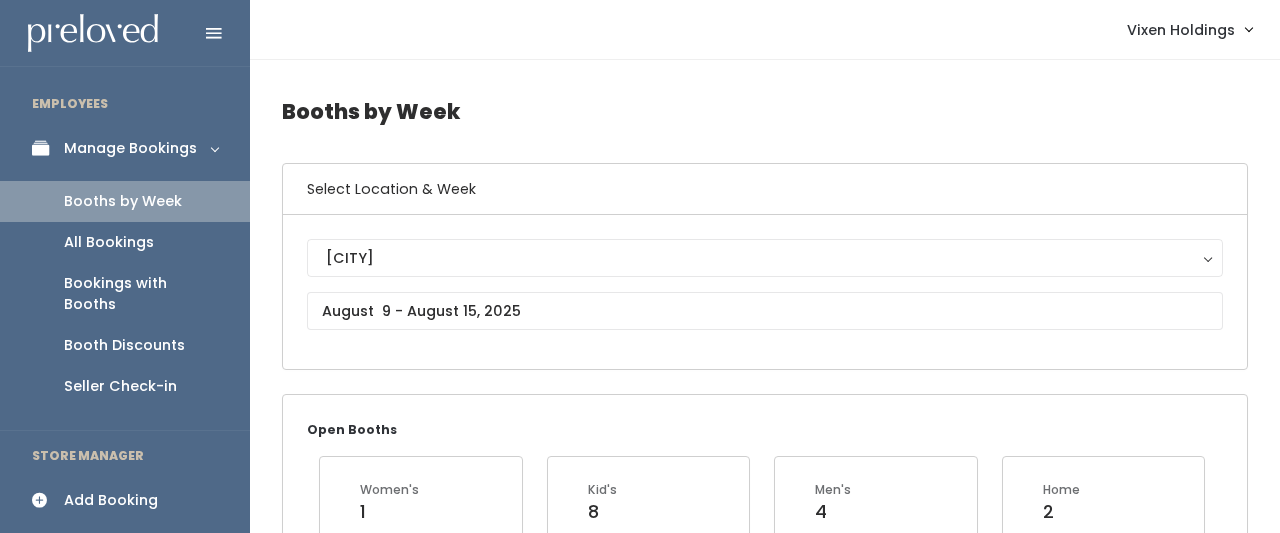 scroll, scrollTop: 0, scrollLeft: 0, axis: both 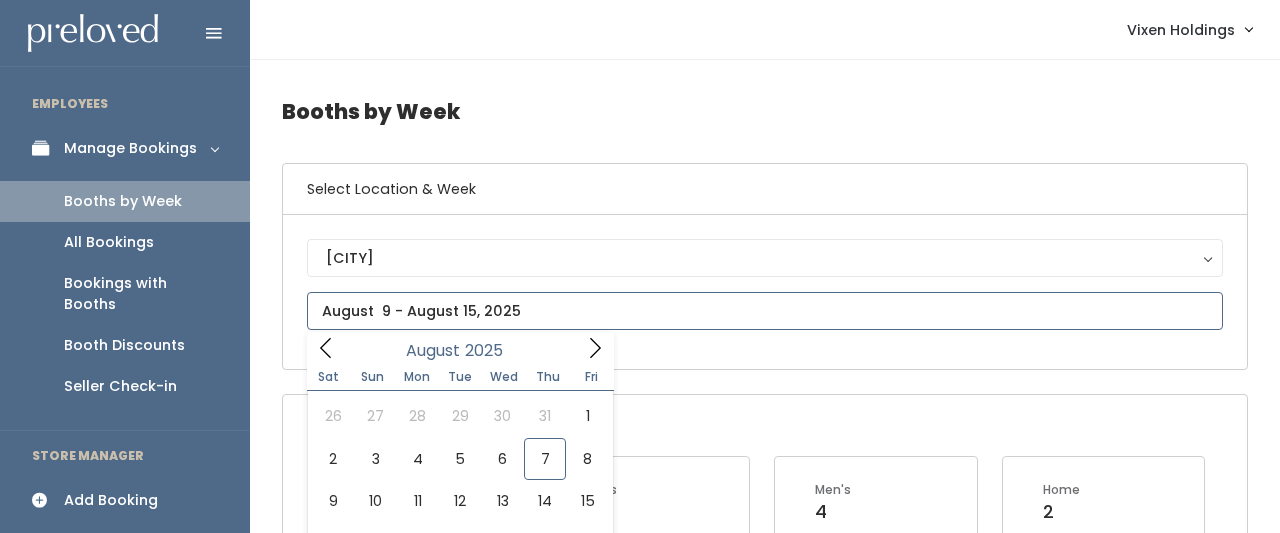 click at bounding box center [765, 311] 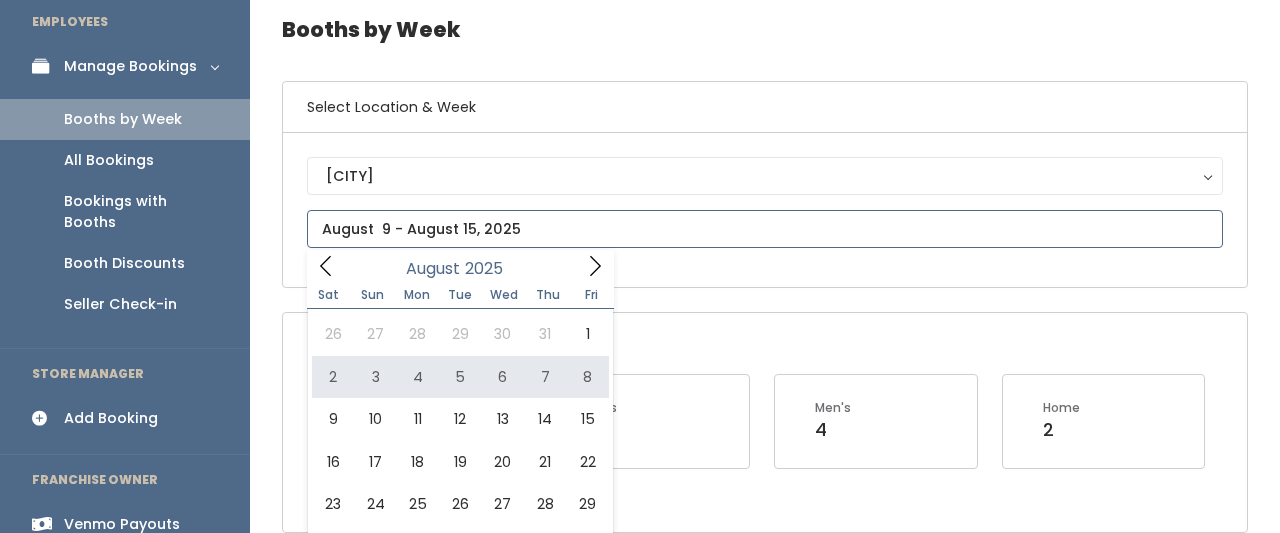scroll, scrollTop: 78, scrollLeft: 0, axis: vertical 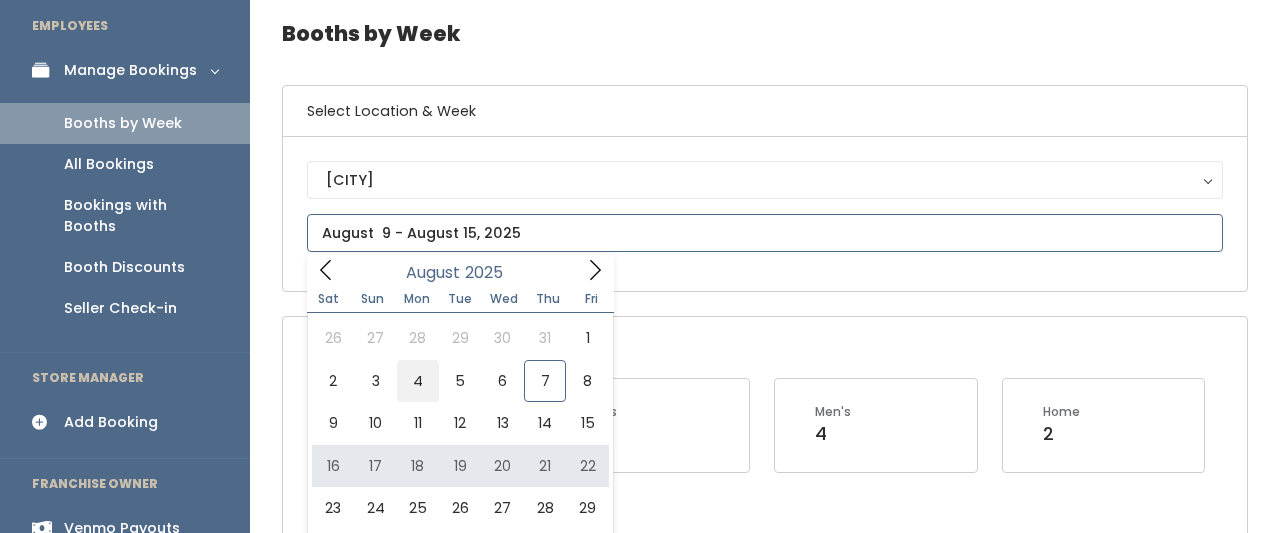 type on "August 16 to August 22" 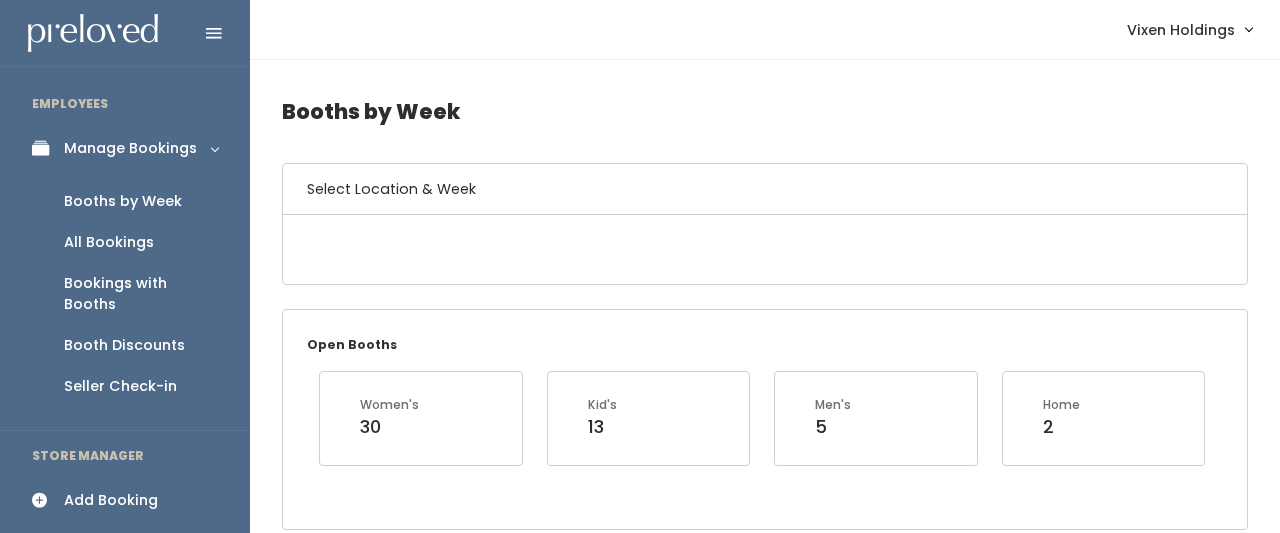 scroll, scrollTop: 0, scrollLeft: 0, axis: both 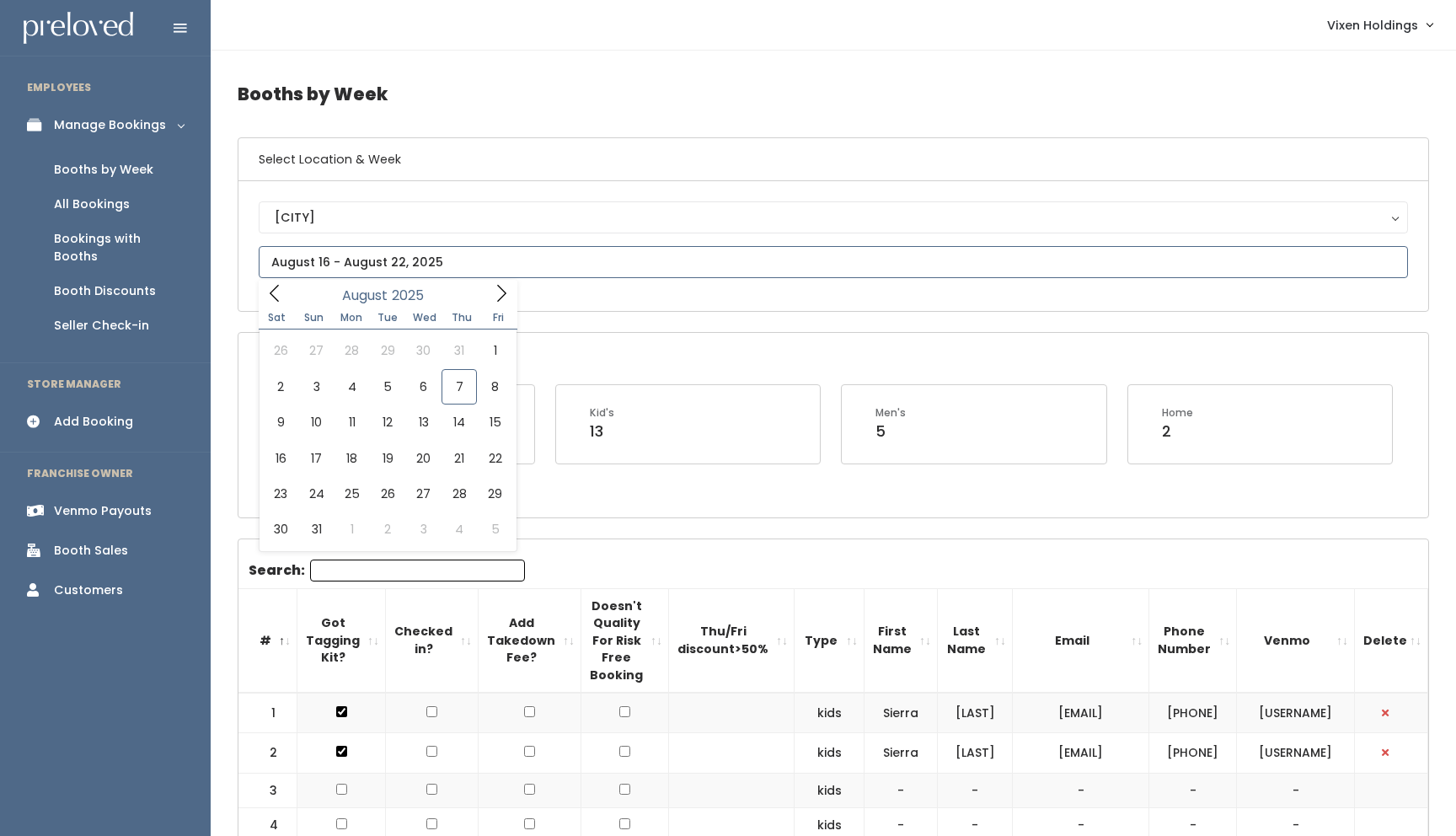 click at bounding box center (833, 262) 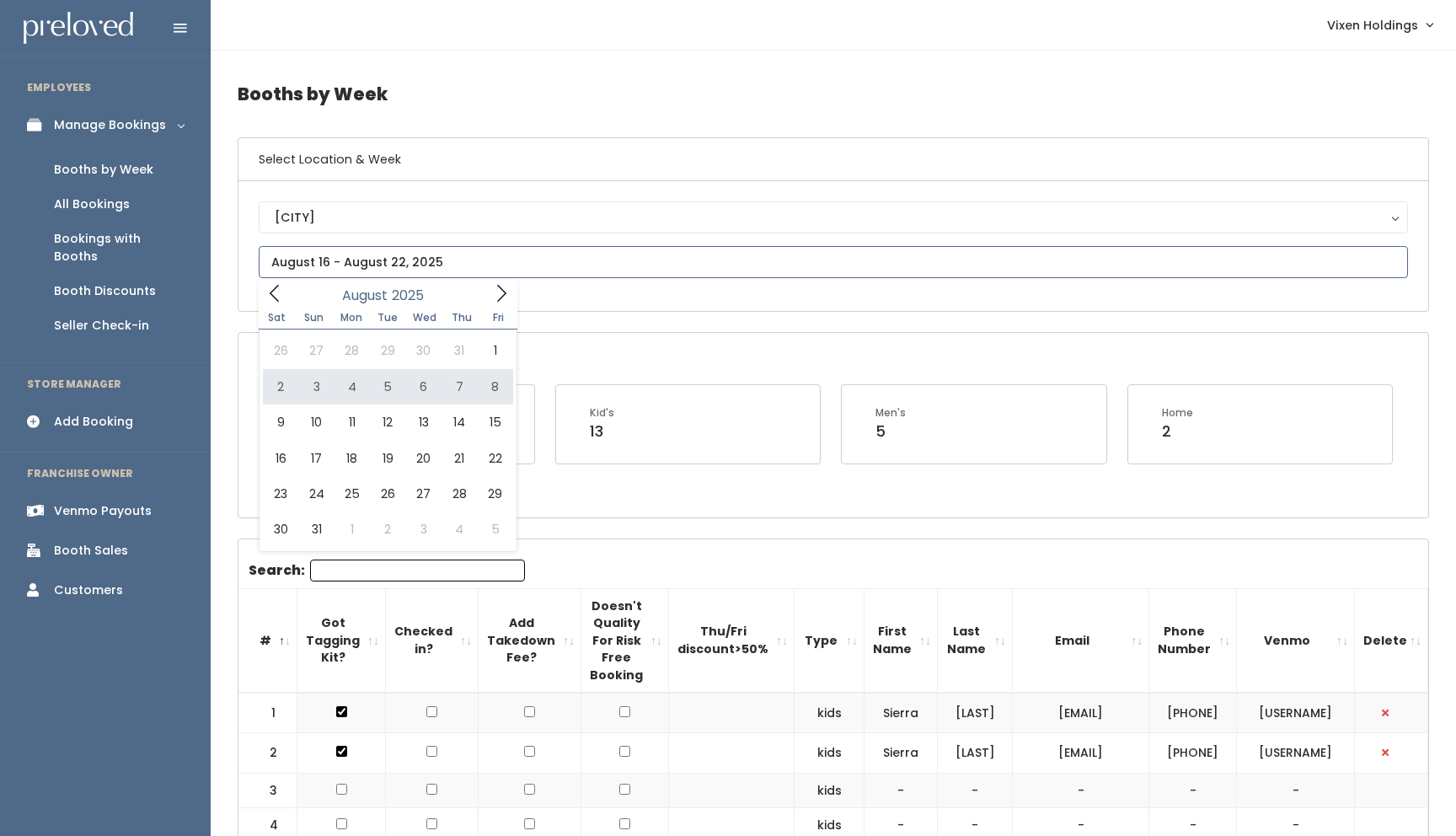 type on "August 2 to August 8" 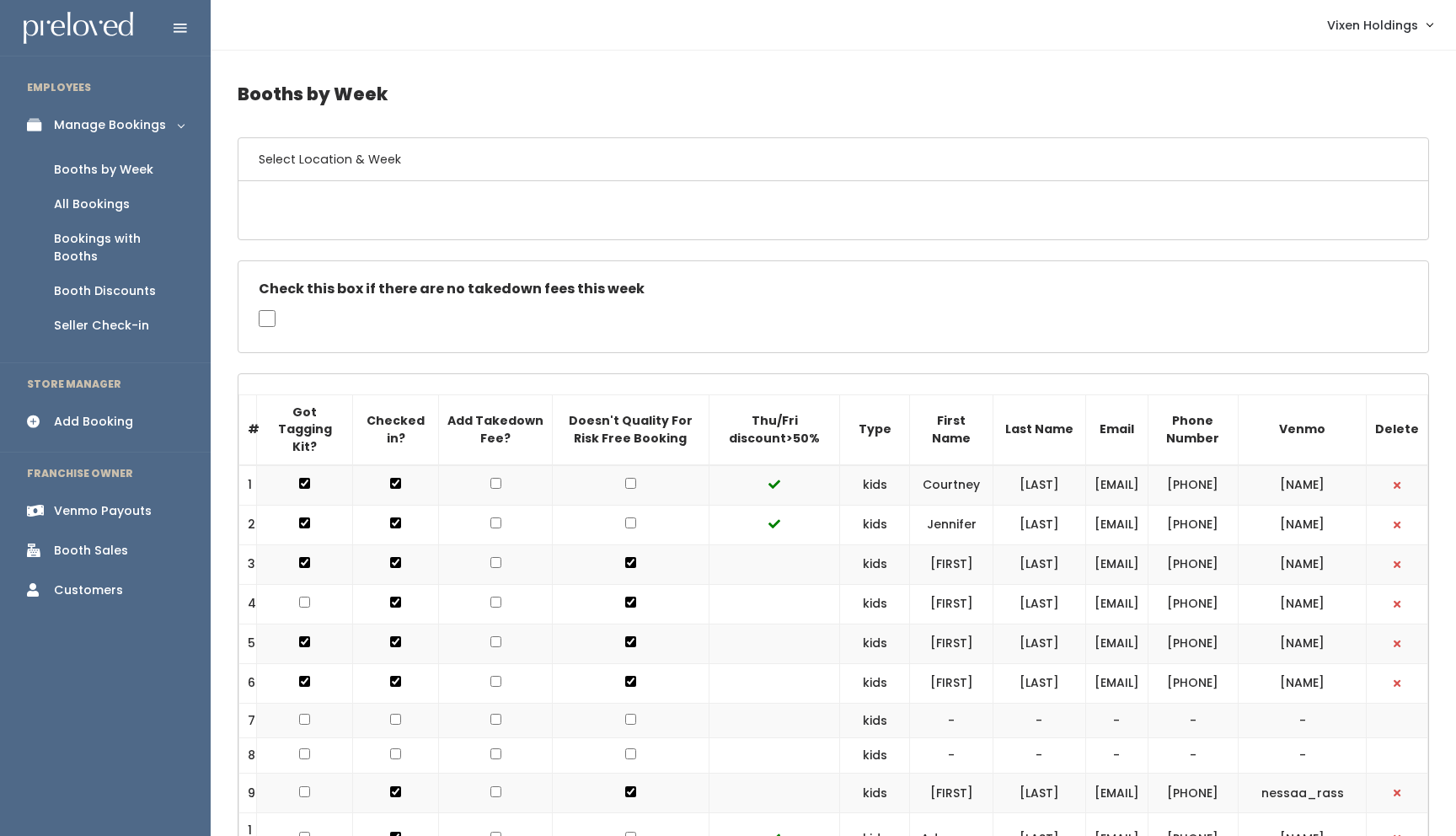 scroll, scrollTop: 0, scrollLeft: 0, axis: both 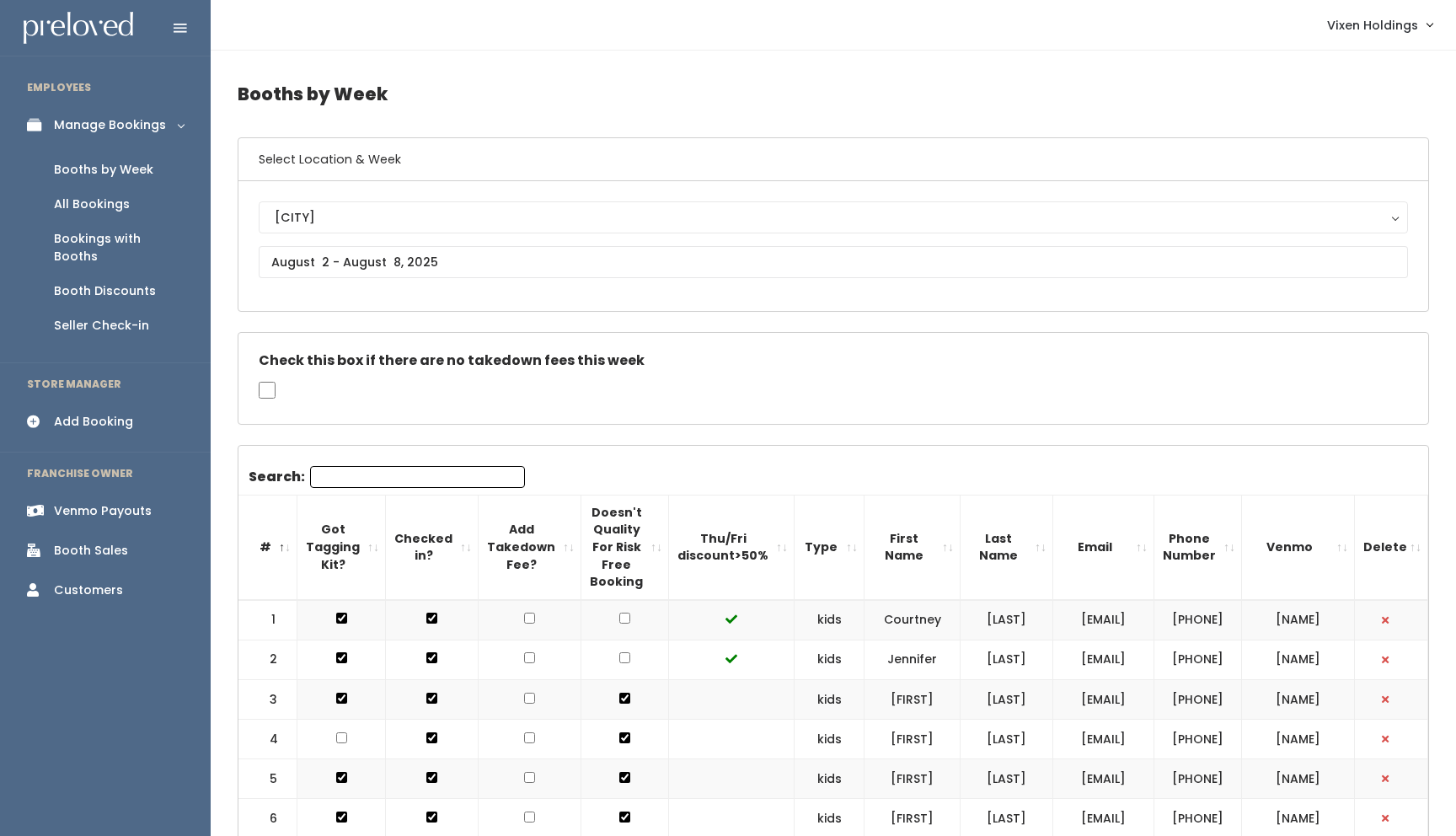 click on "Booth Discounts" at bounding box center (104, 291) 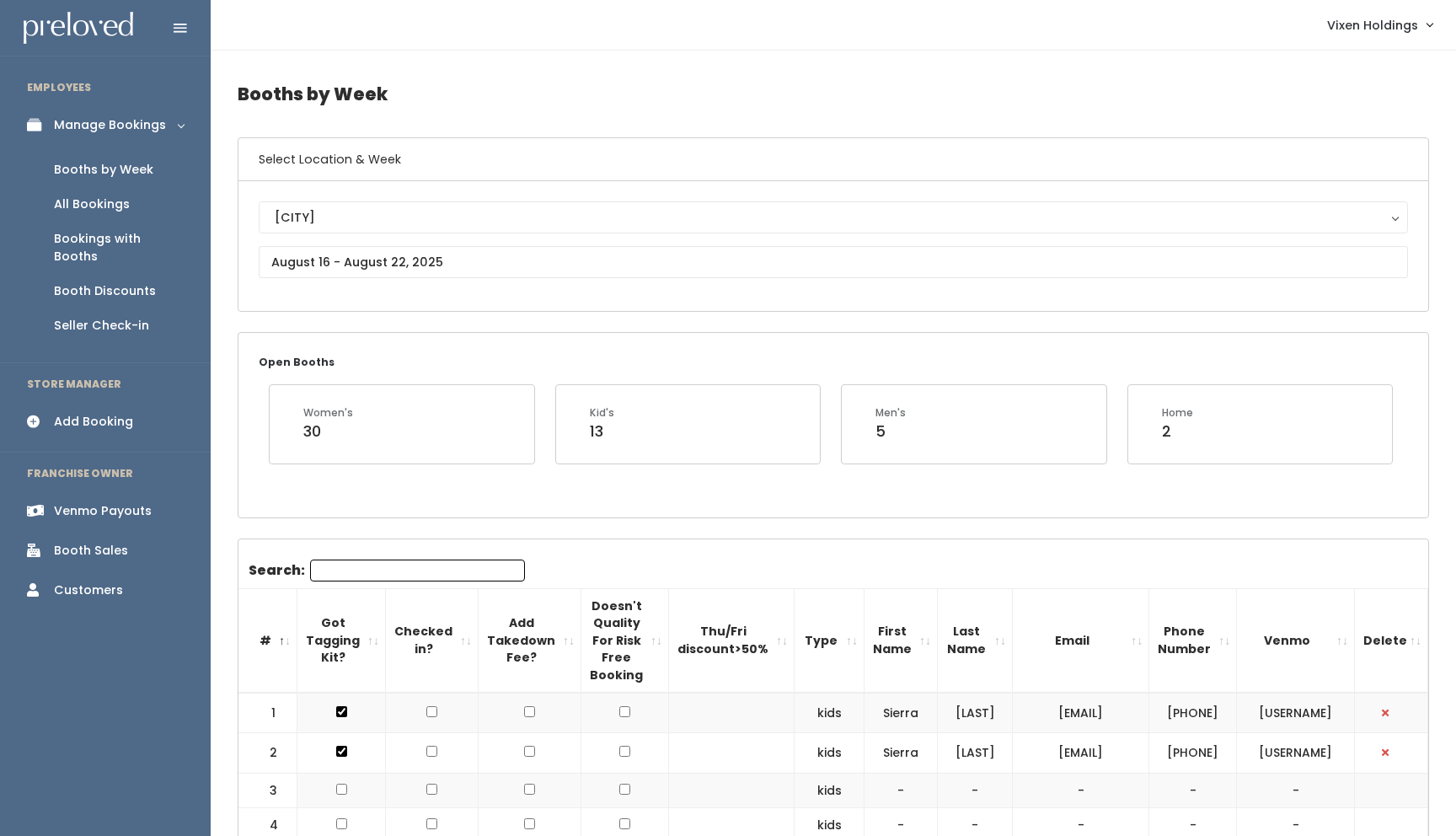 scroll, scrollTop: 394, scrollLeft: 0, axis: vertical 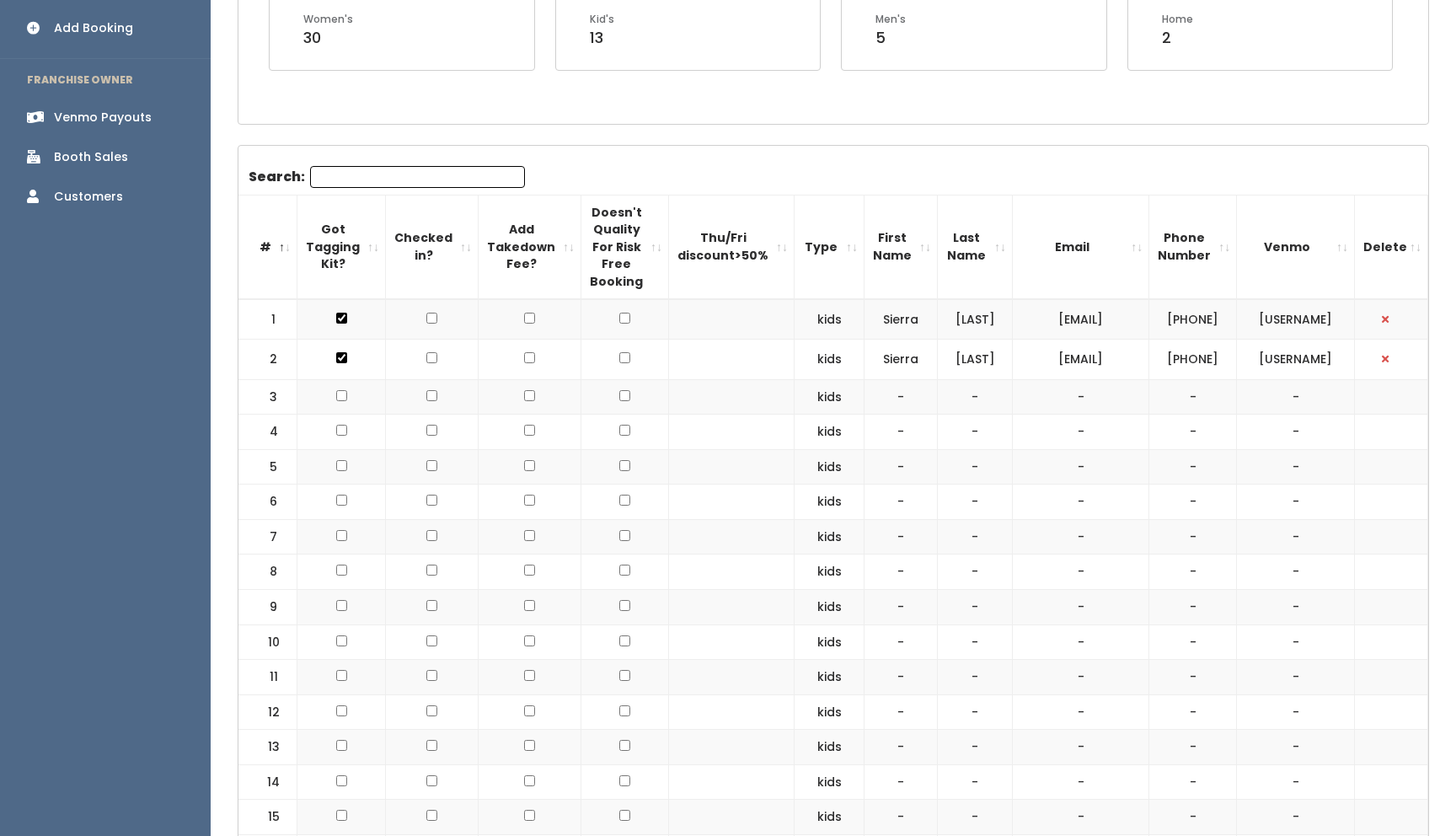 click on "Booth Sales" at bounding box center (91, 157) 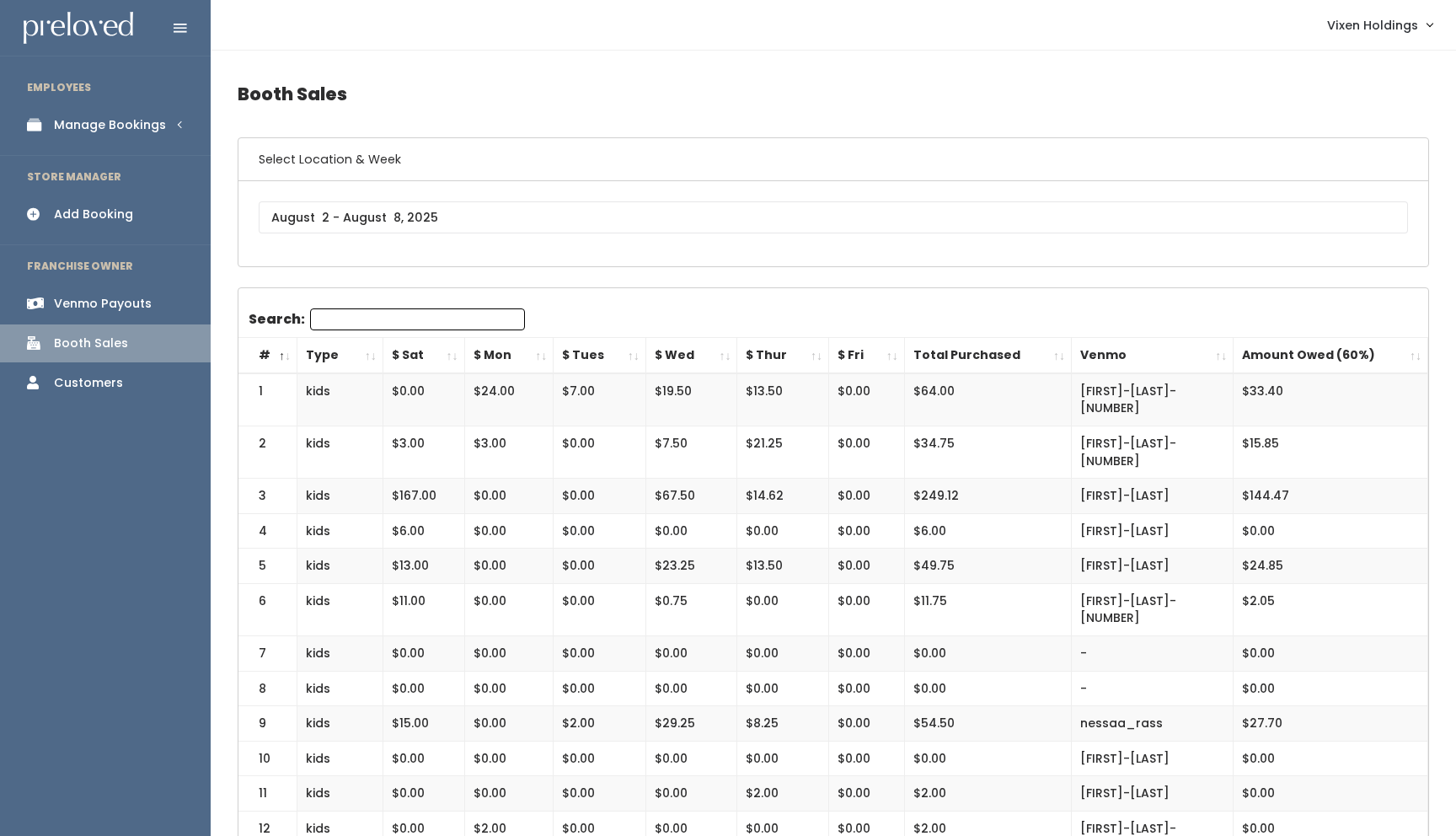 scroll, scrollTop: 0, scrollLeft: 0, axis: both 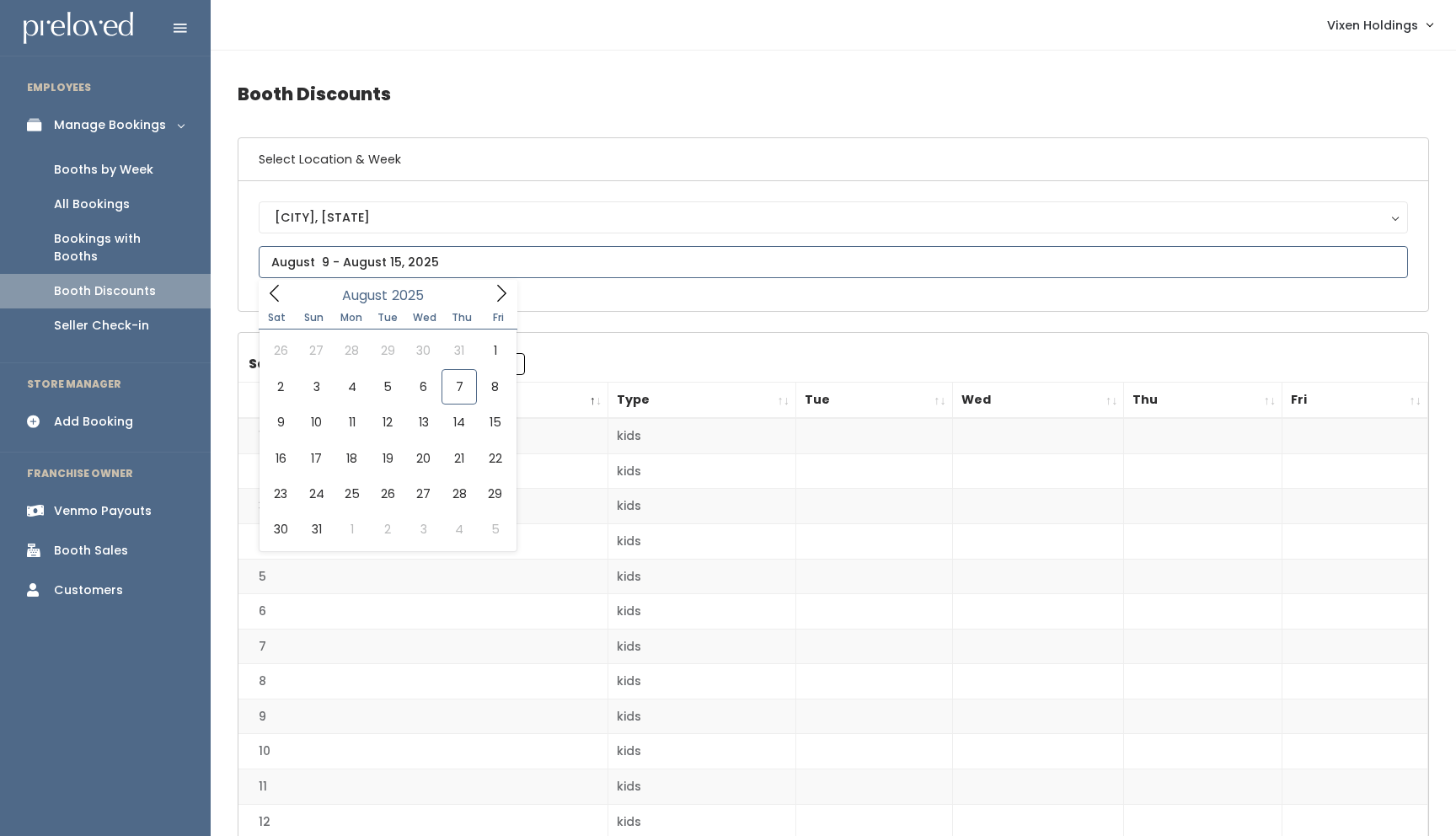 click at bounding box center [833, 262] 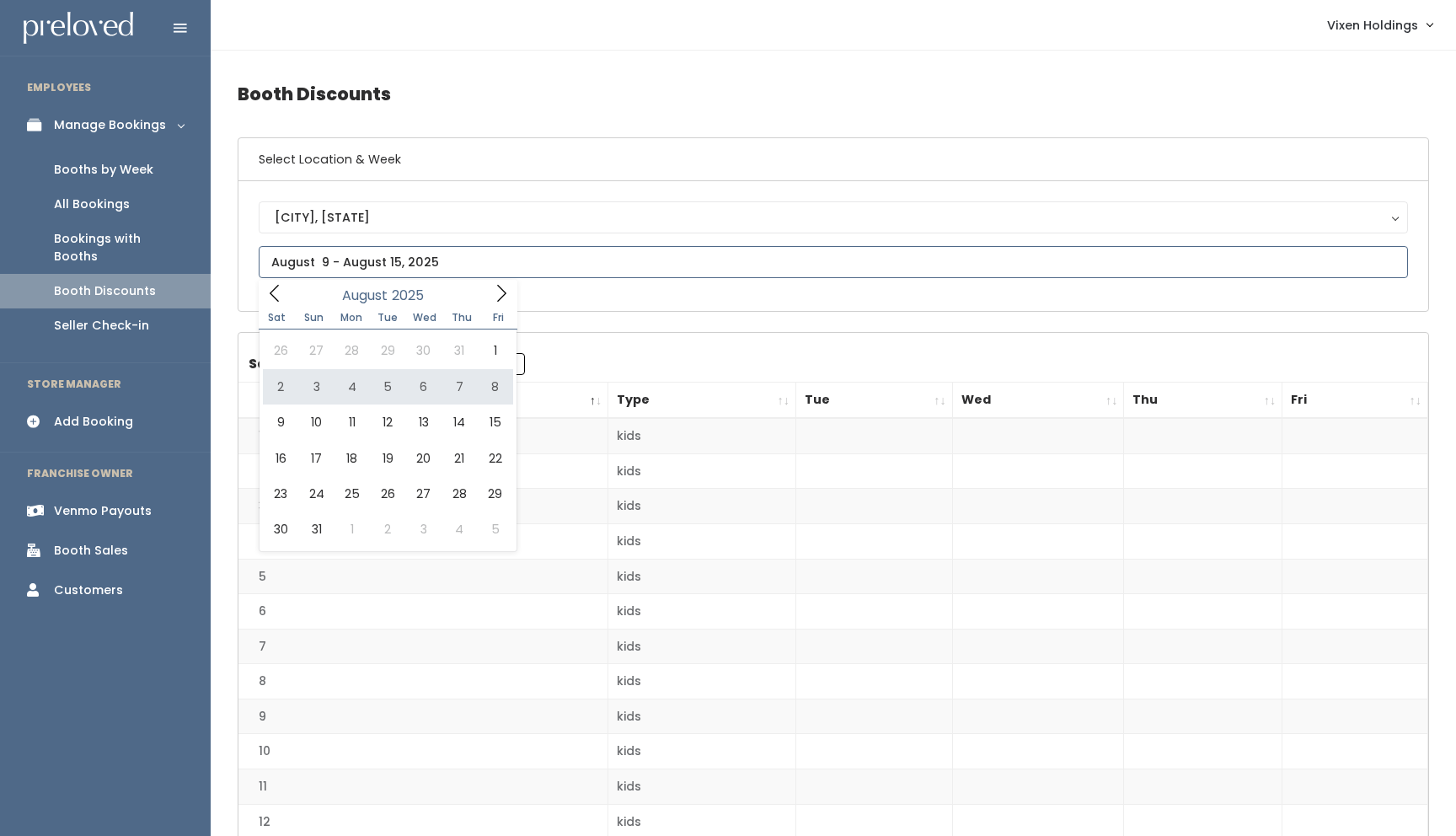 type on "August 2 to August 8" 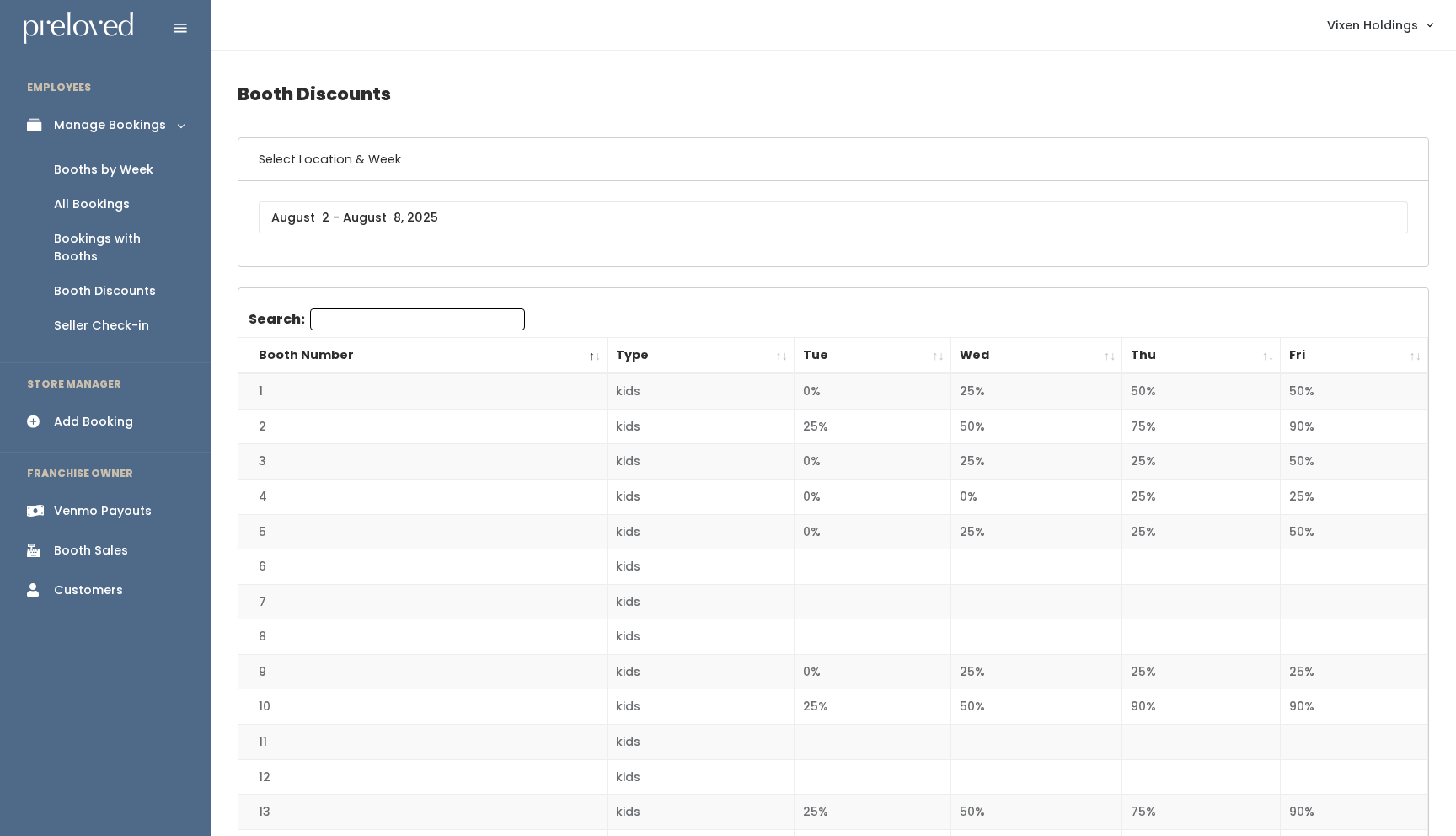 scroll, scrollTop: 0, scrollLeft: 0, axis: both 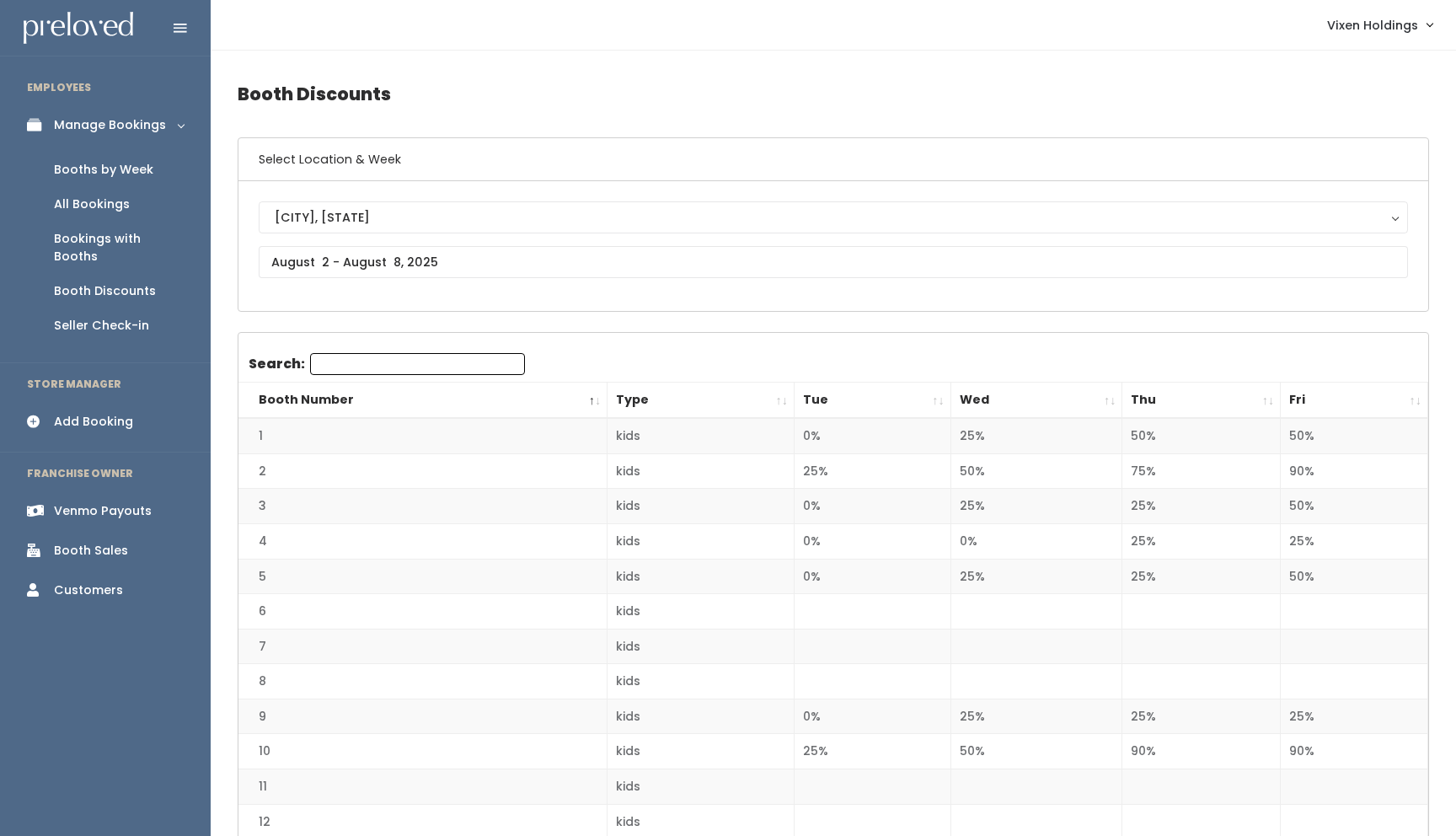 click on "Booths by Week" at bounding box center (104, 169) 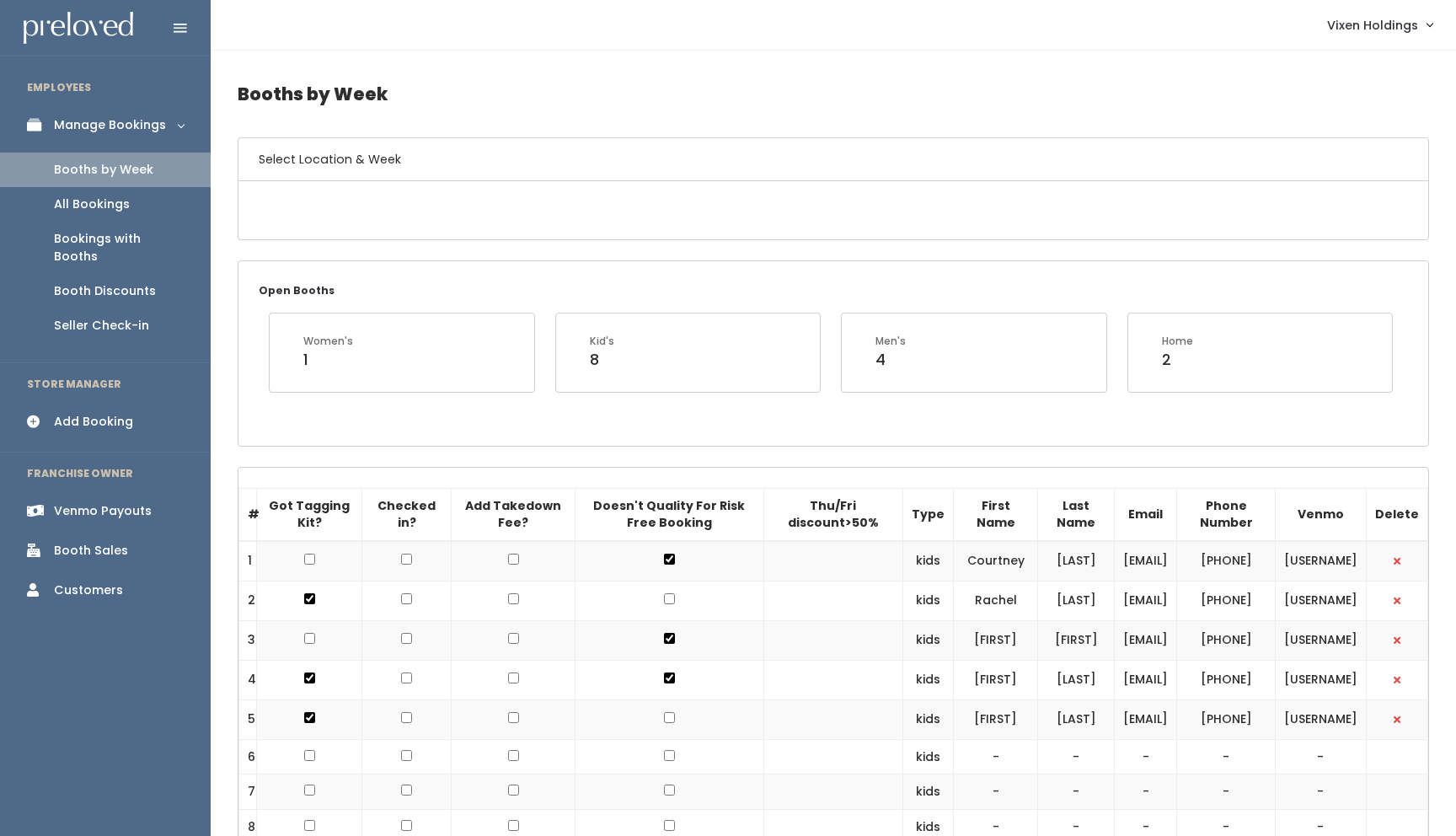 scroll, scrollTop: 0, scrollLeft: 0, axis: both 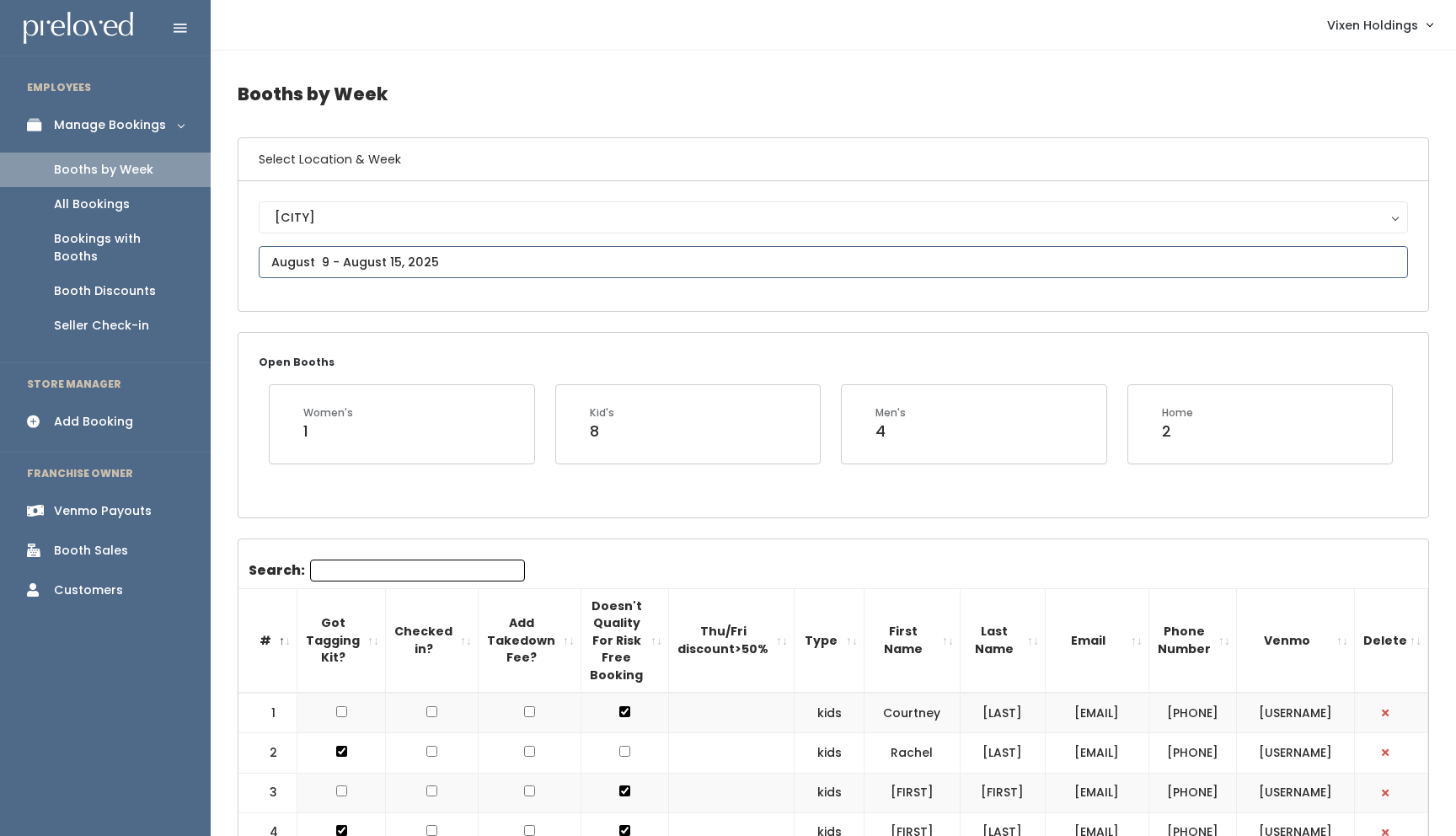 click at bounding box center [833, 262] 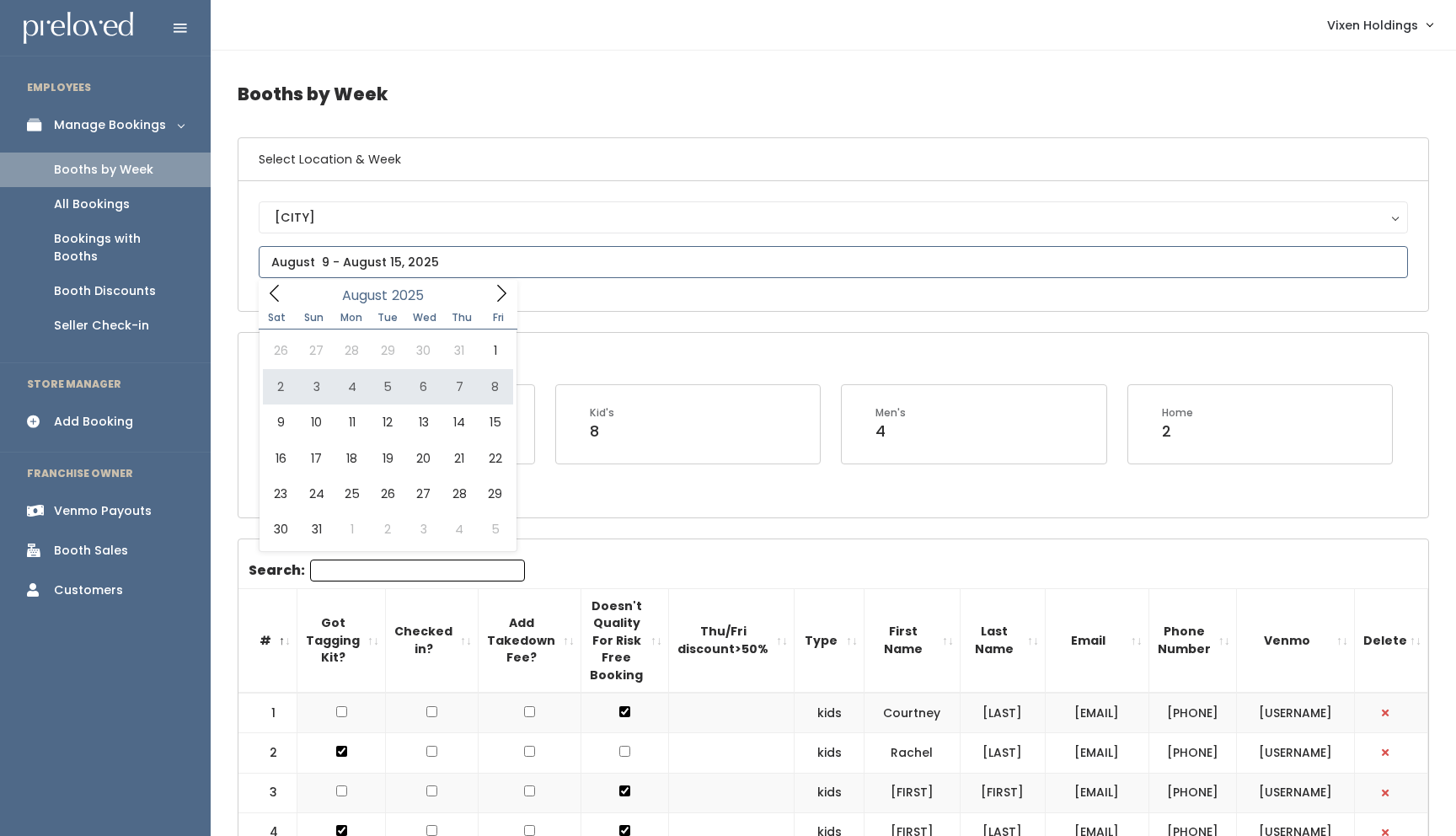 type on "August 2 to August 8" 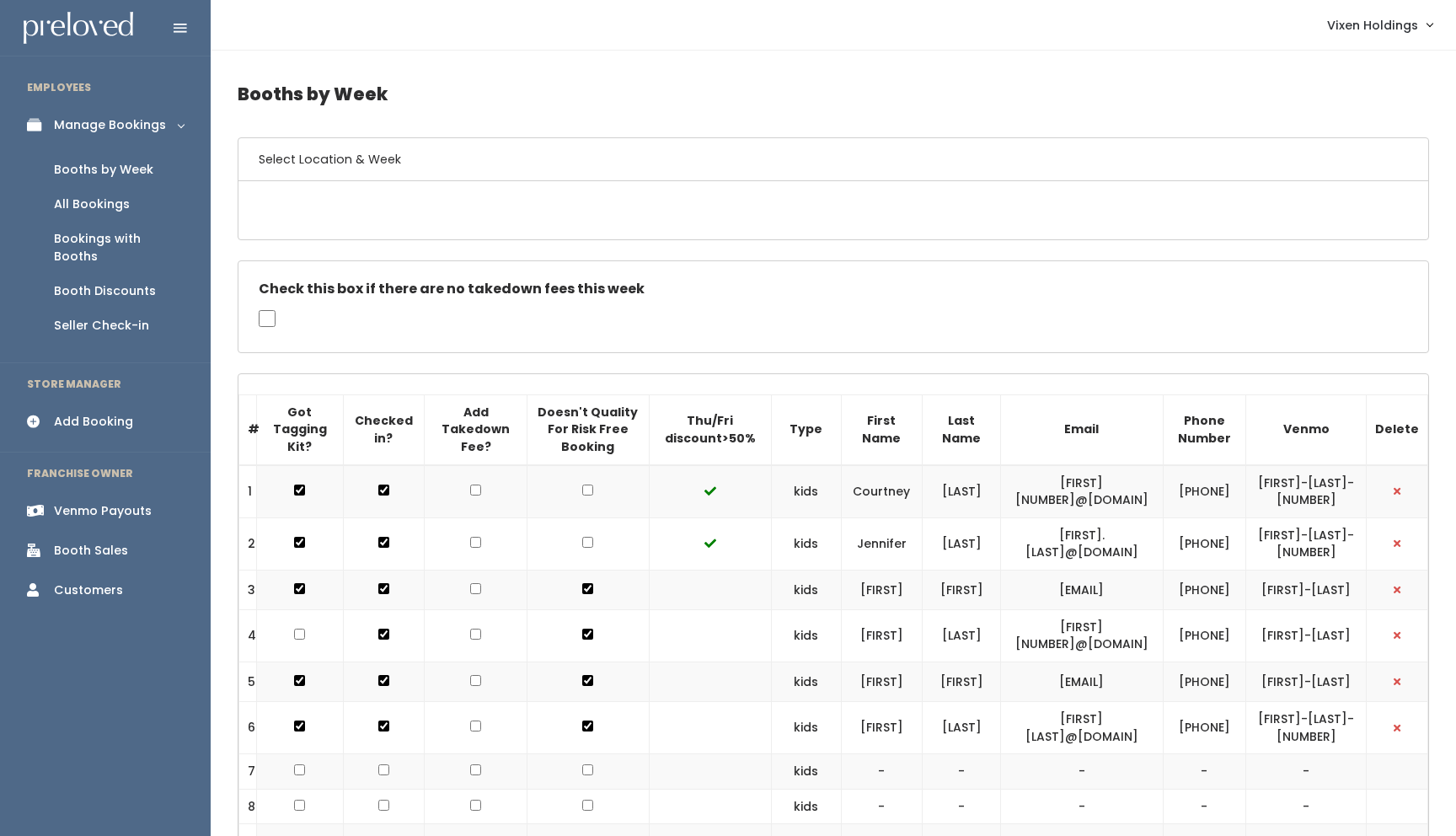scroll, scrollTop: 0, scrollLeft: 0, axis: both 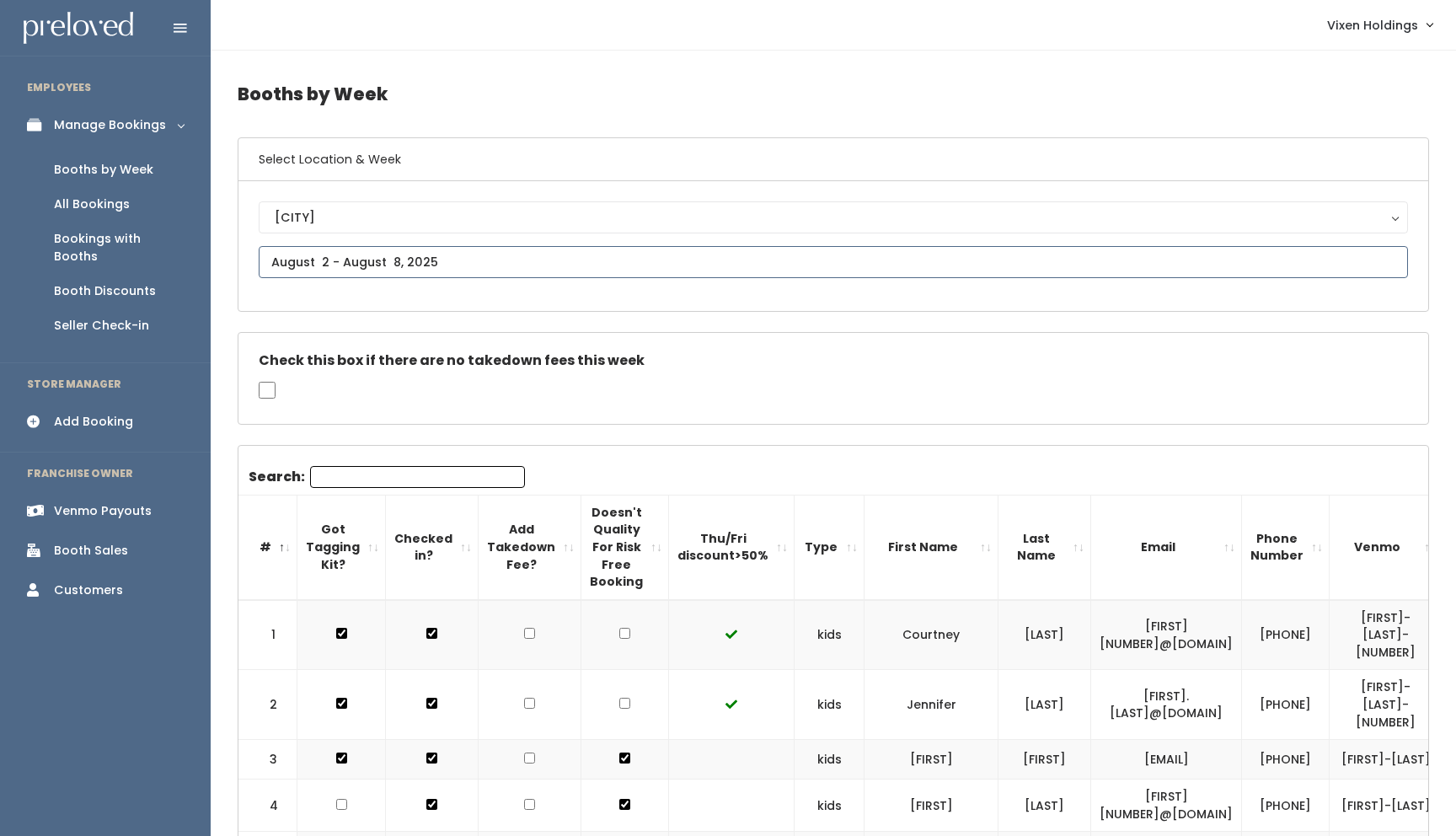 click at bounding box center (833, 262) 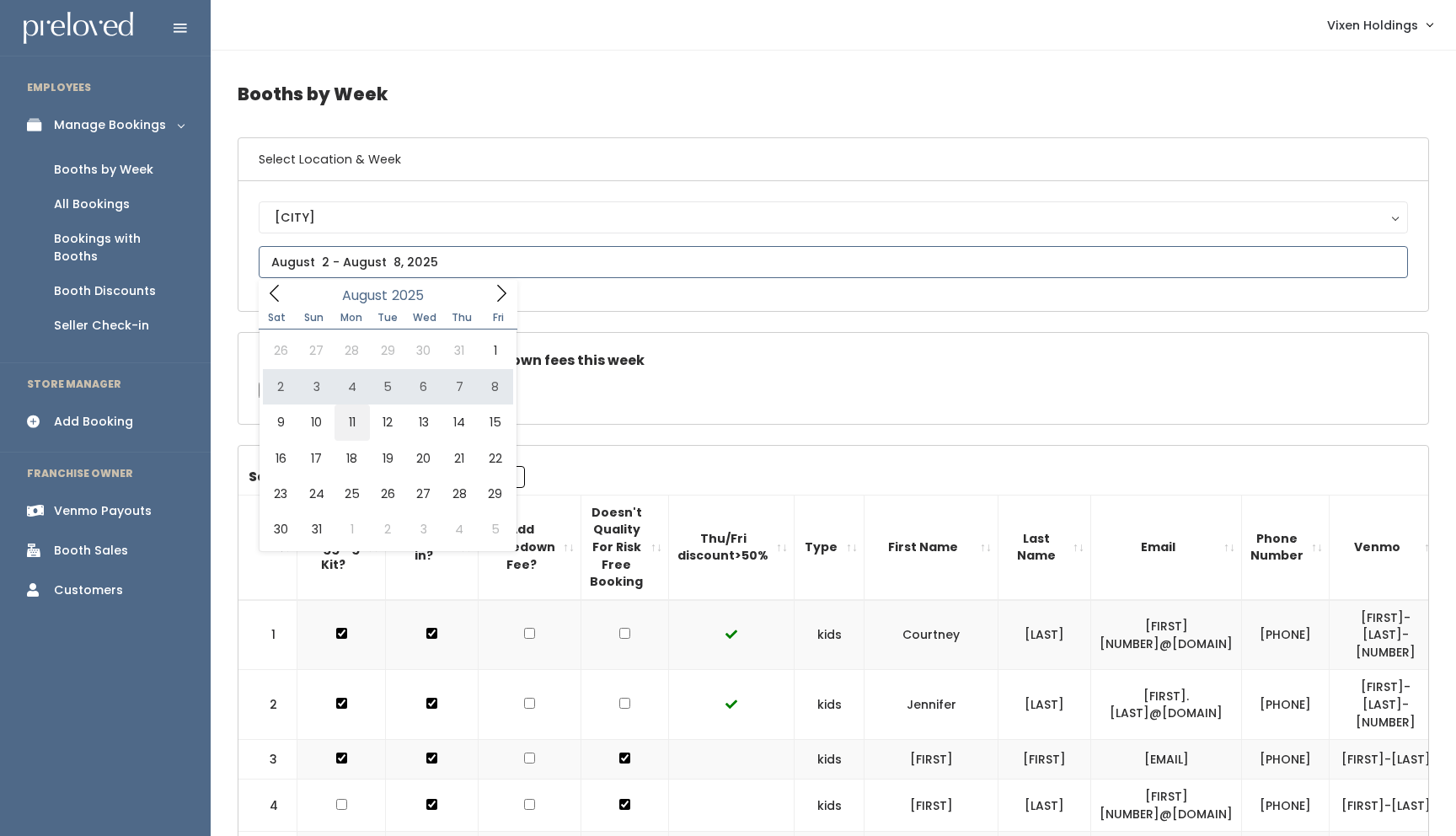 type on "August 9 to August 15" 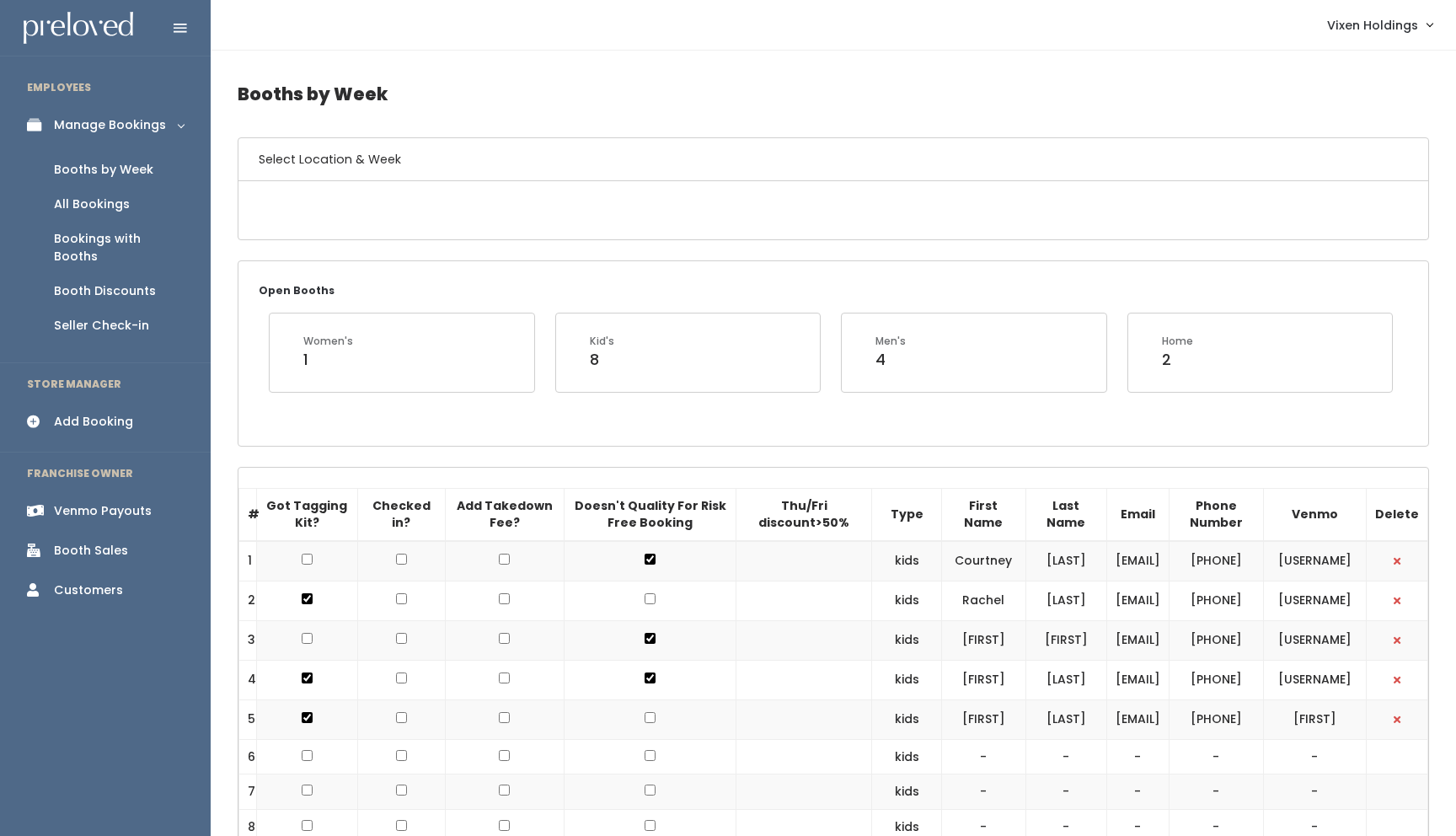 scroll, scrollTop: 0, scrollLeft: 0, axis: both 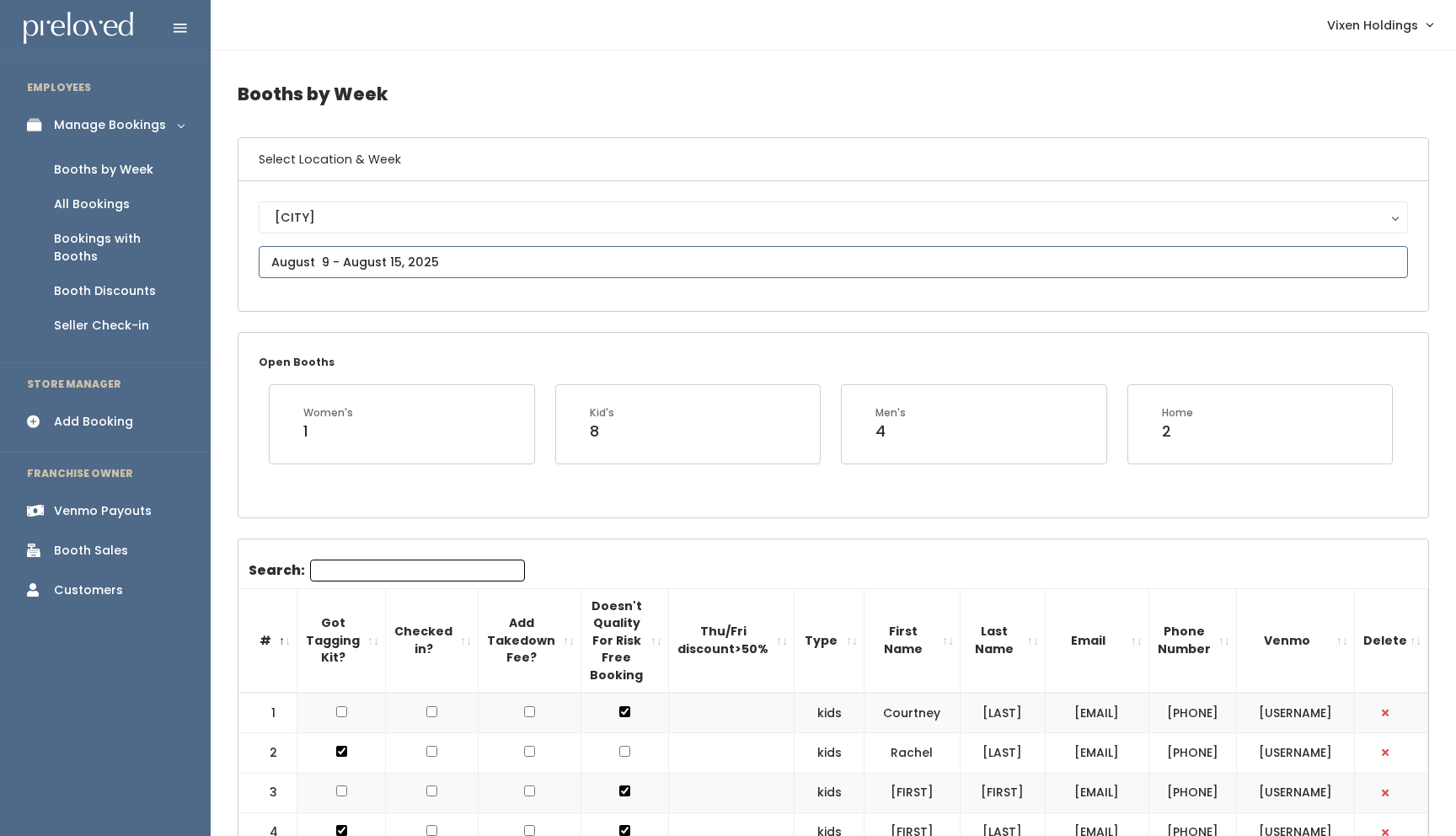 click at bounding box center (833, 262) 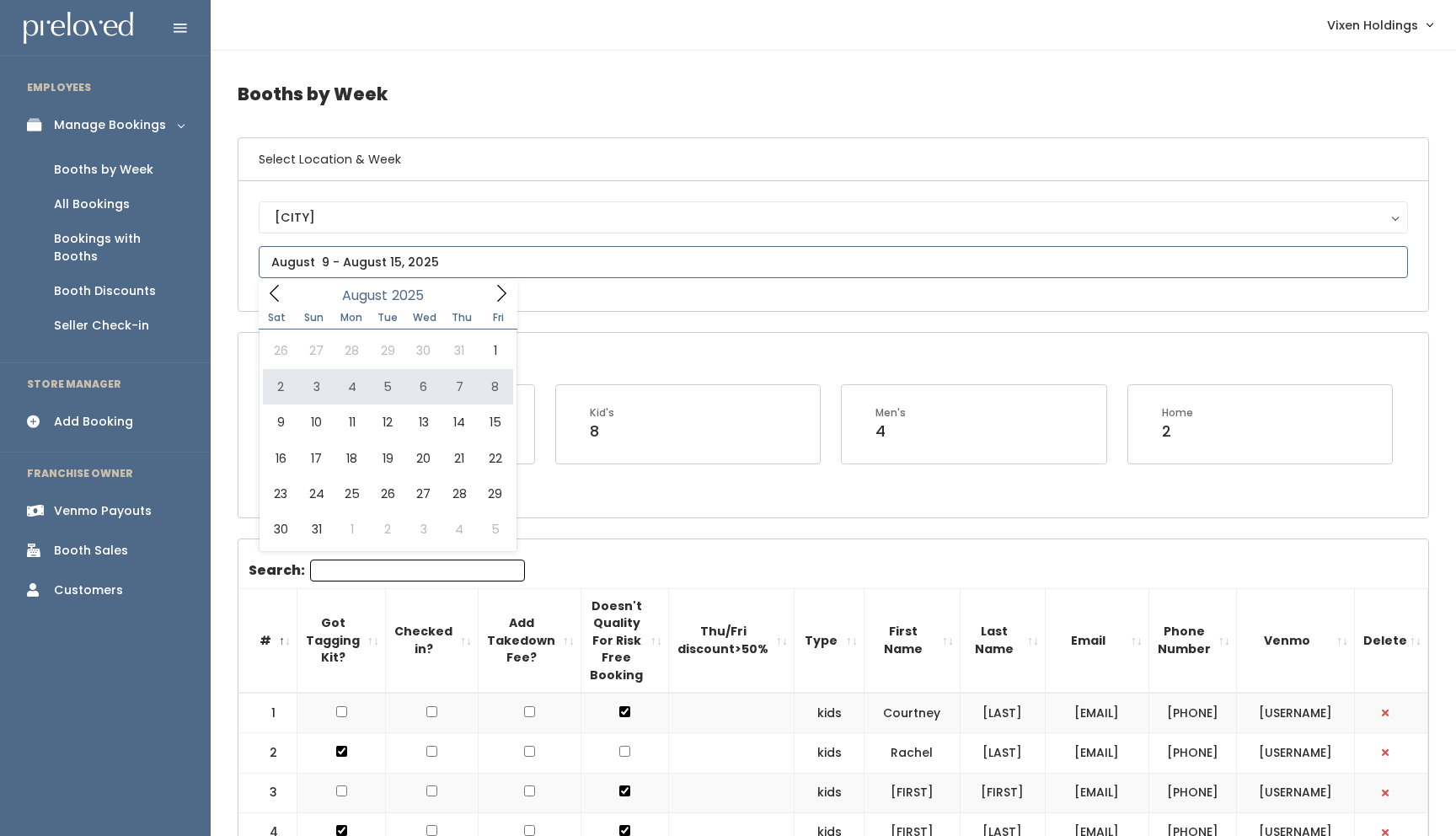 type on "August 2 to August 8" 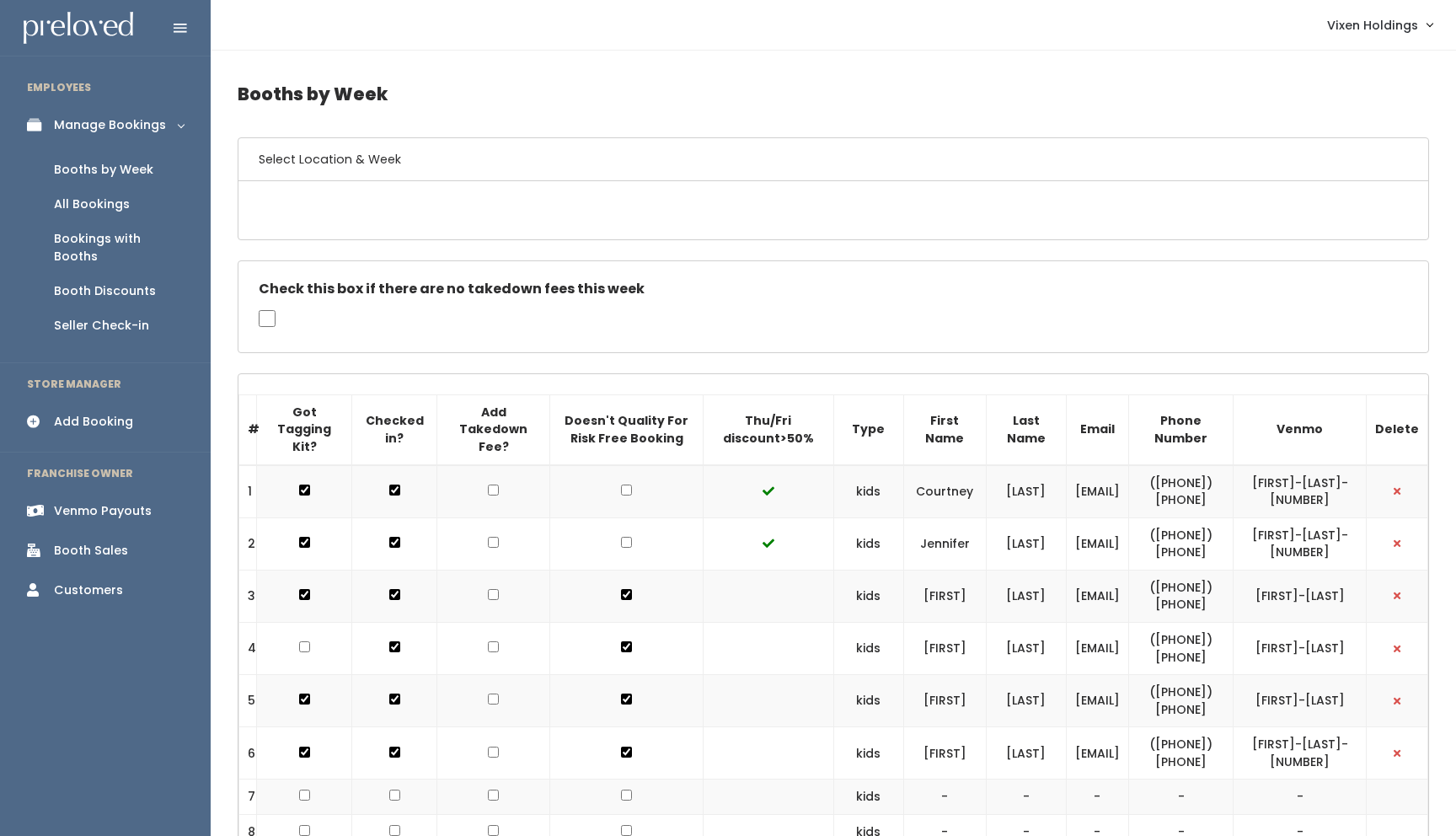 scroll, scrollTop: 0, scrollLeft: 0, axis: both 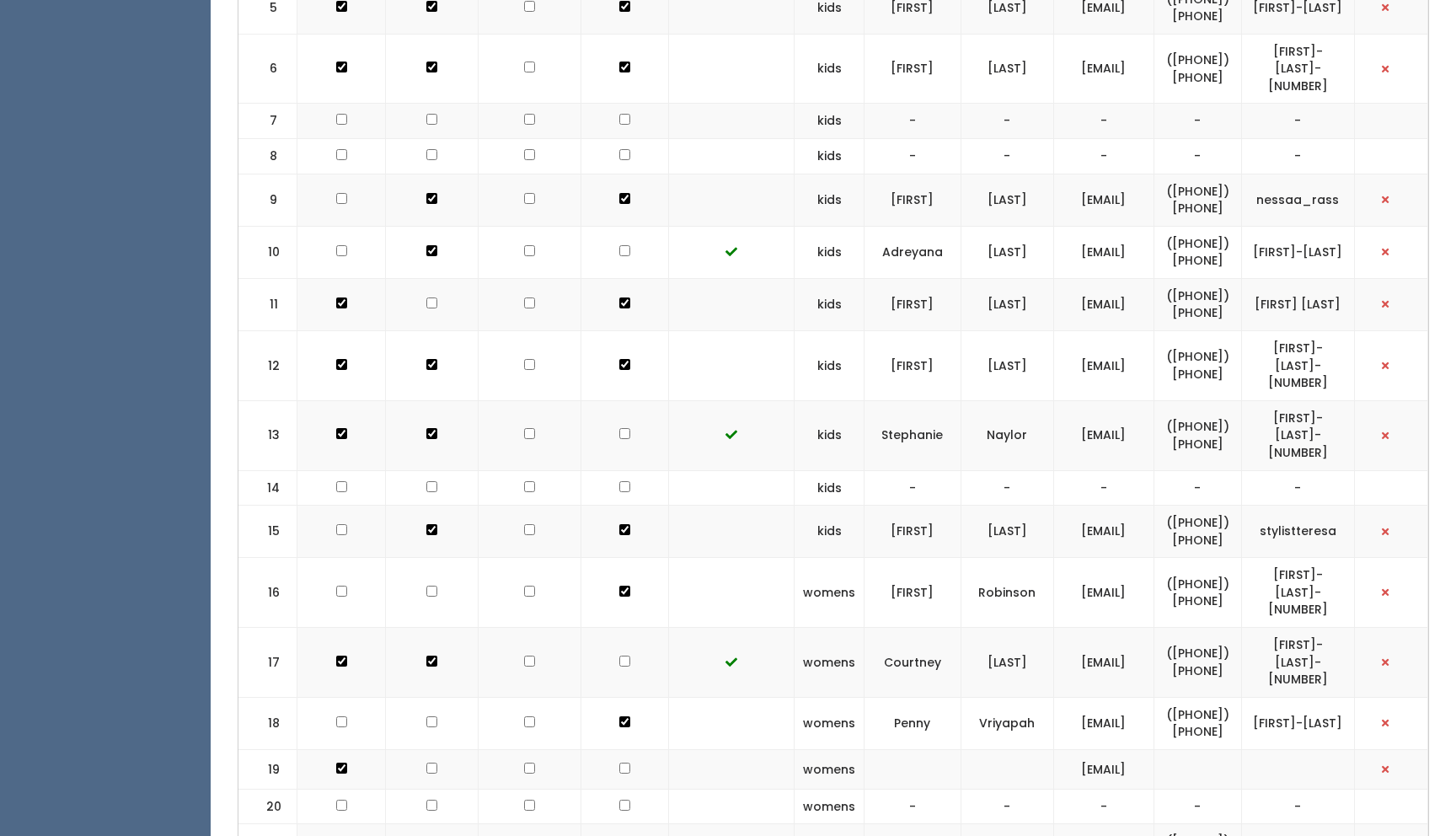 drag, startPoint x: 1157, startPoint y: 142, endPoint x: 969, endPoint y: 143, distance: 188.00266 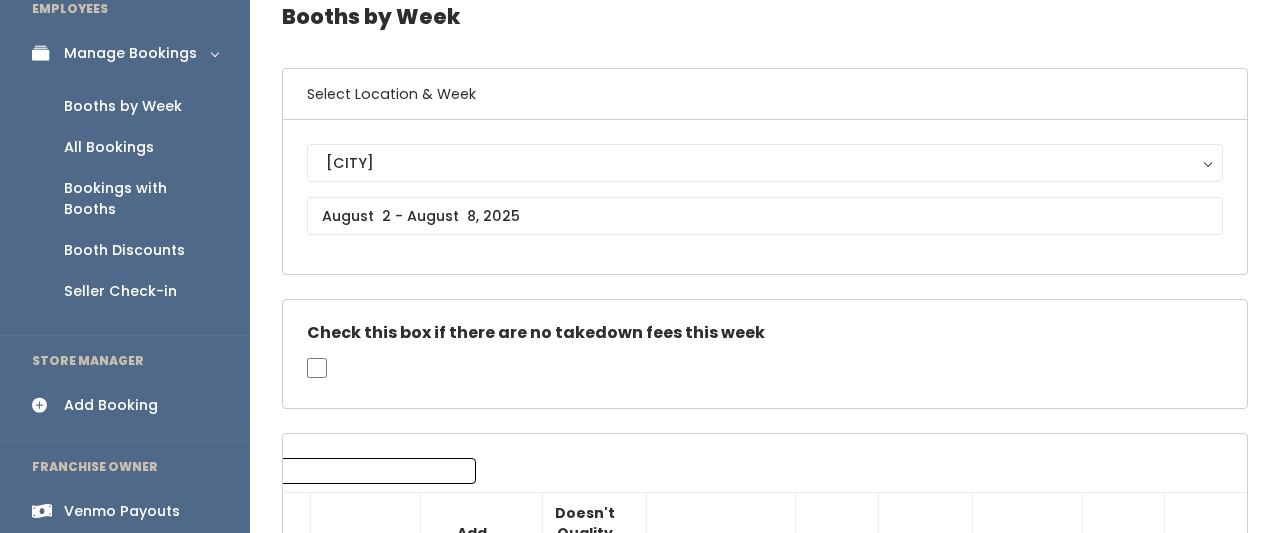 scroll, scrollTop: 0, scrollLeft: 0, axis: both 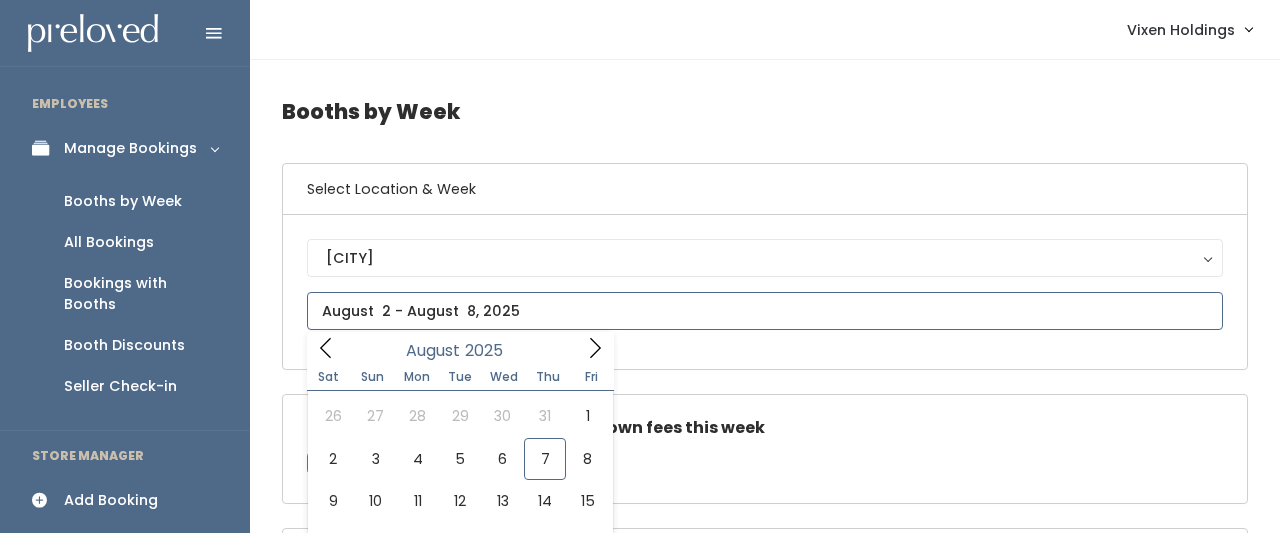 click at bounding box center [765, 311] 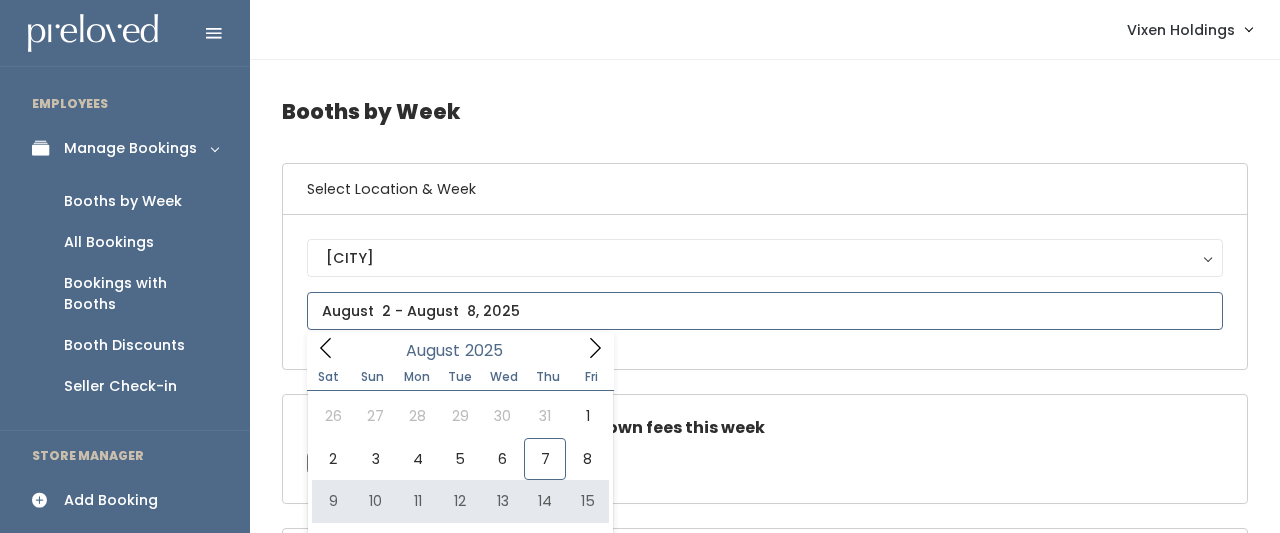 type on "August 9 to August 15" 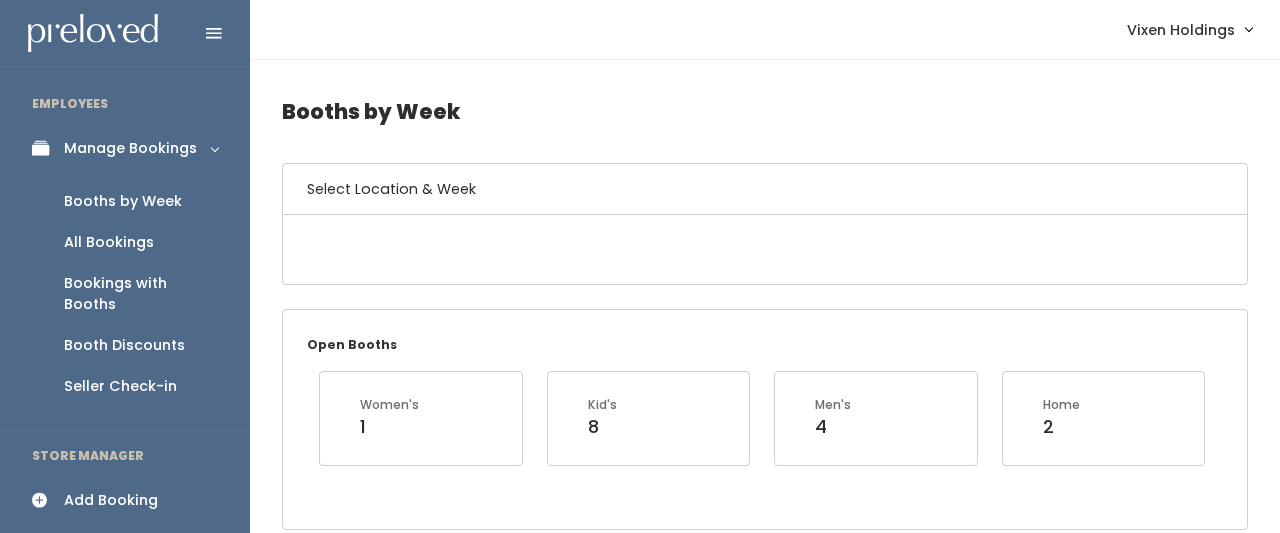 scroll, scrollTop: 0, scrollLeft: 0, axis: both 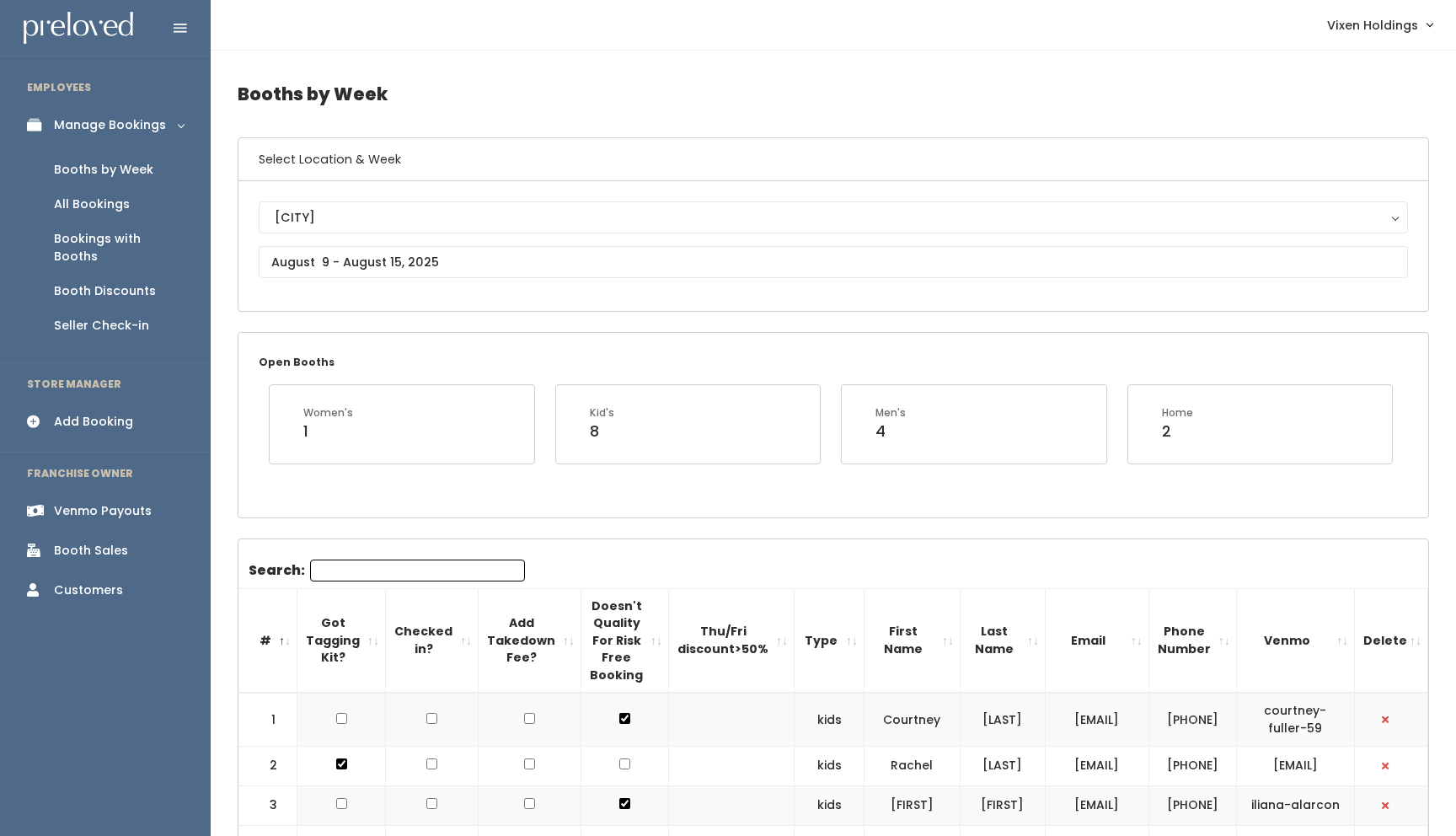 click on "Booth Discounts" at bounding box center (104, 291) 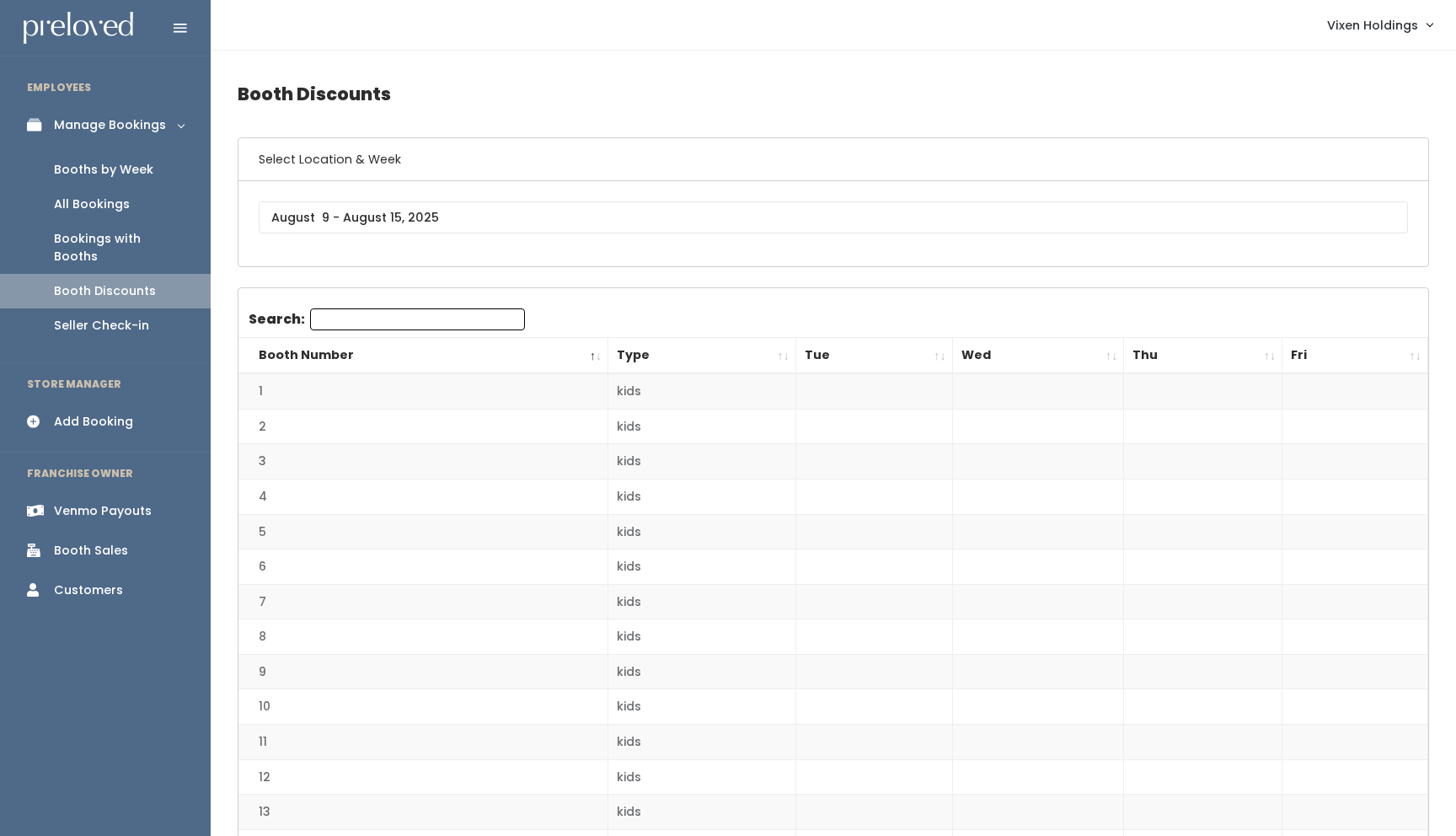 scroll, scrollTop: 0, scrollLeft: 0, axis: both 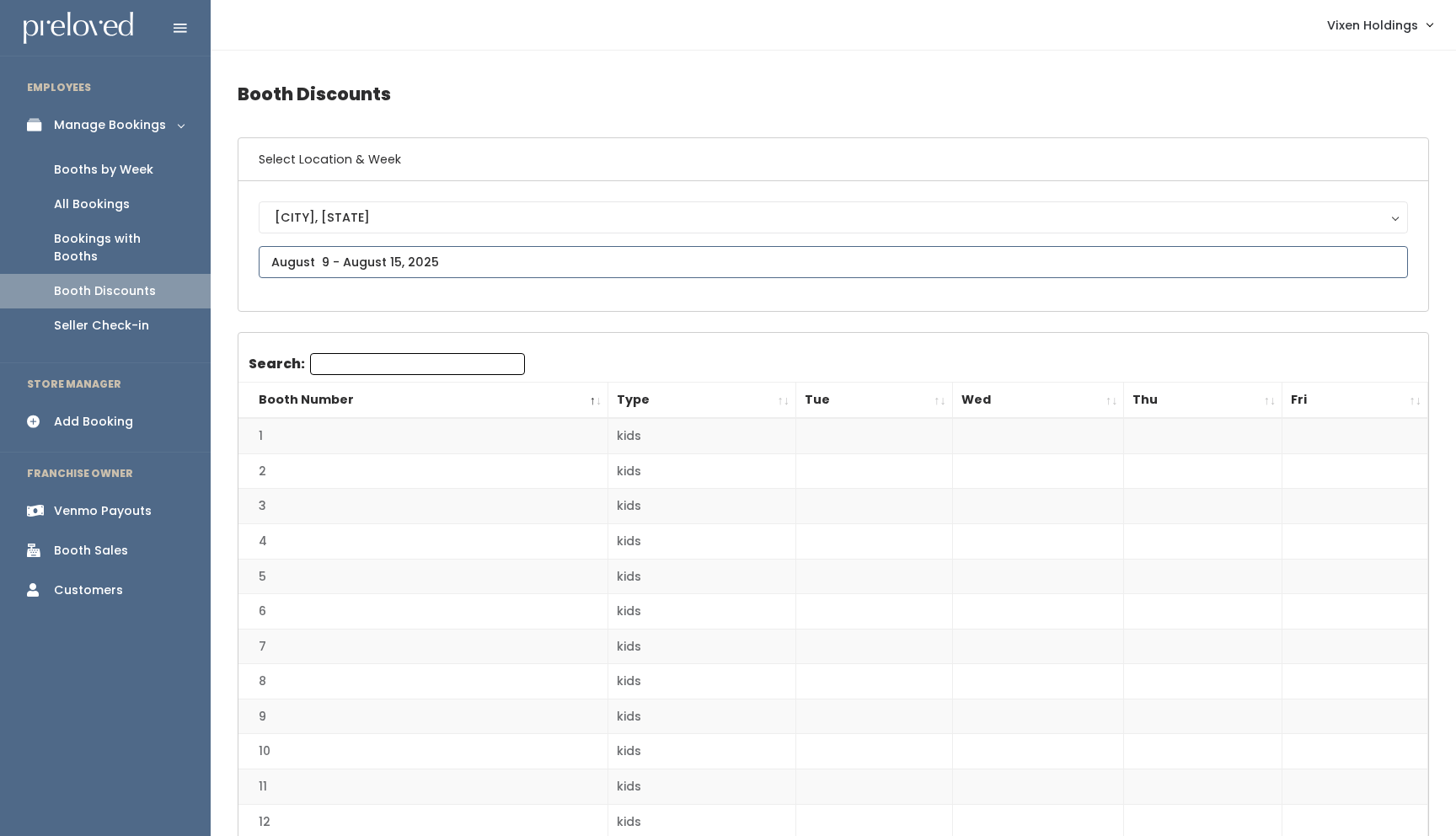 click at bounding box center [833, 262] 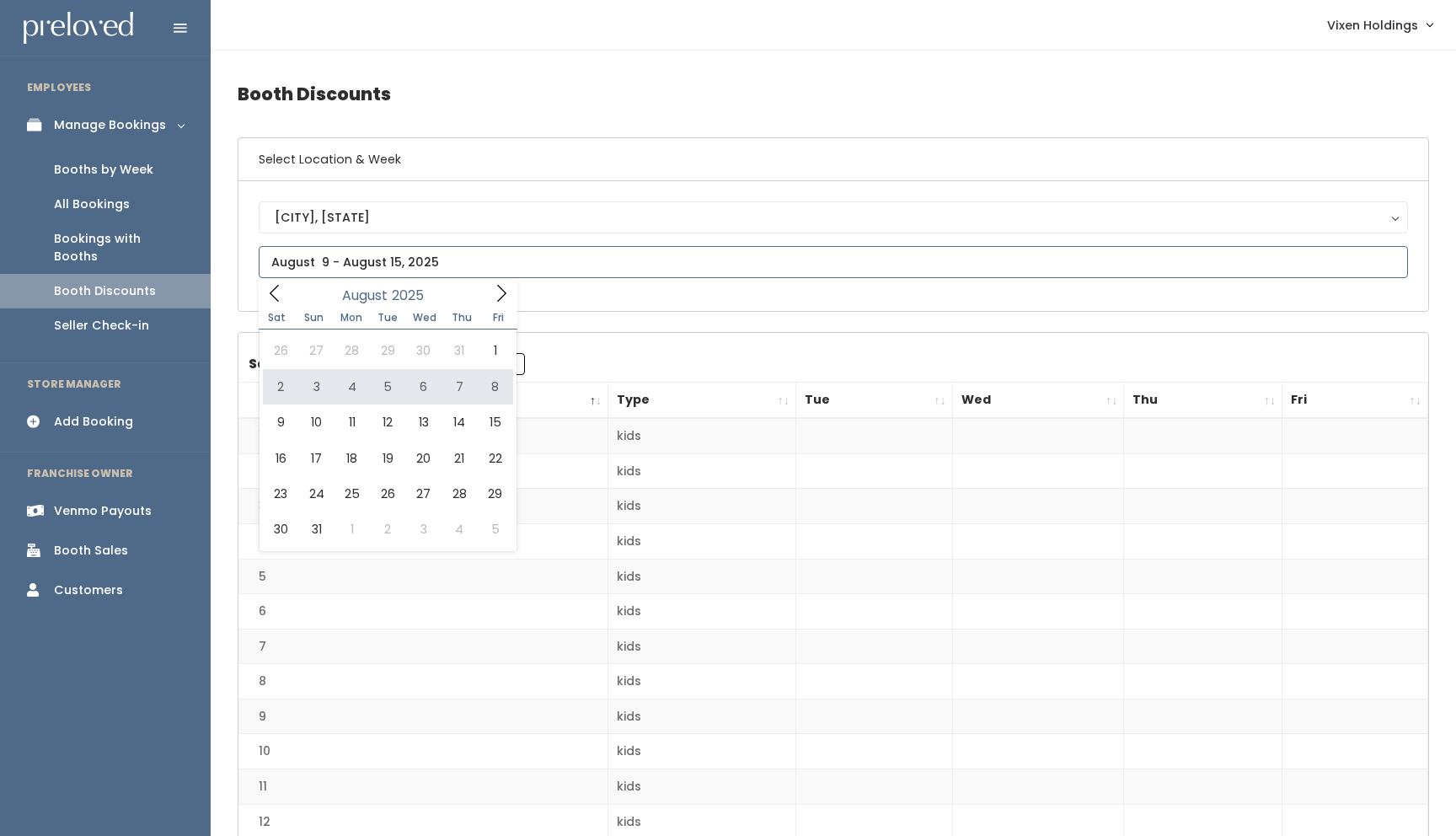 type on "August 2 to August 8" 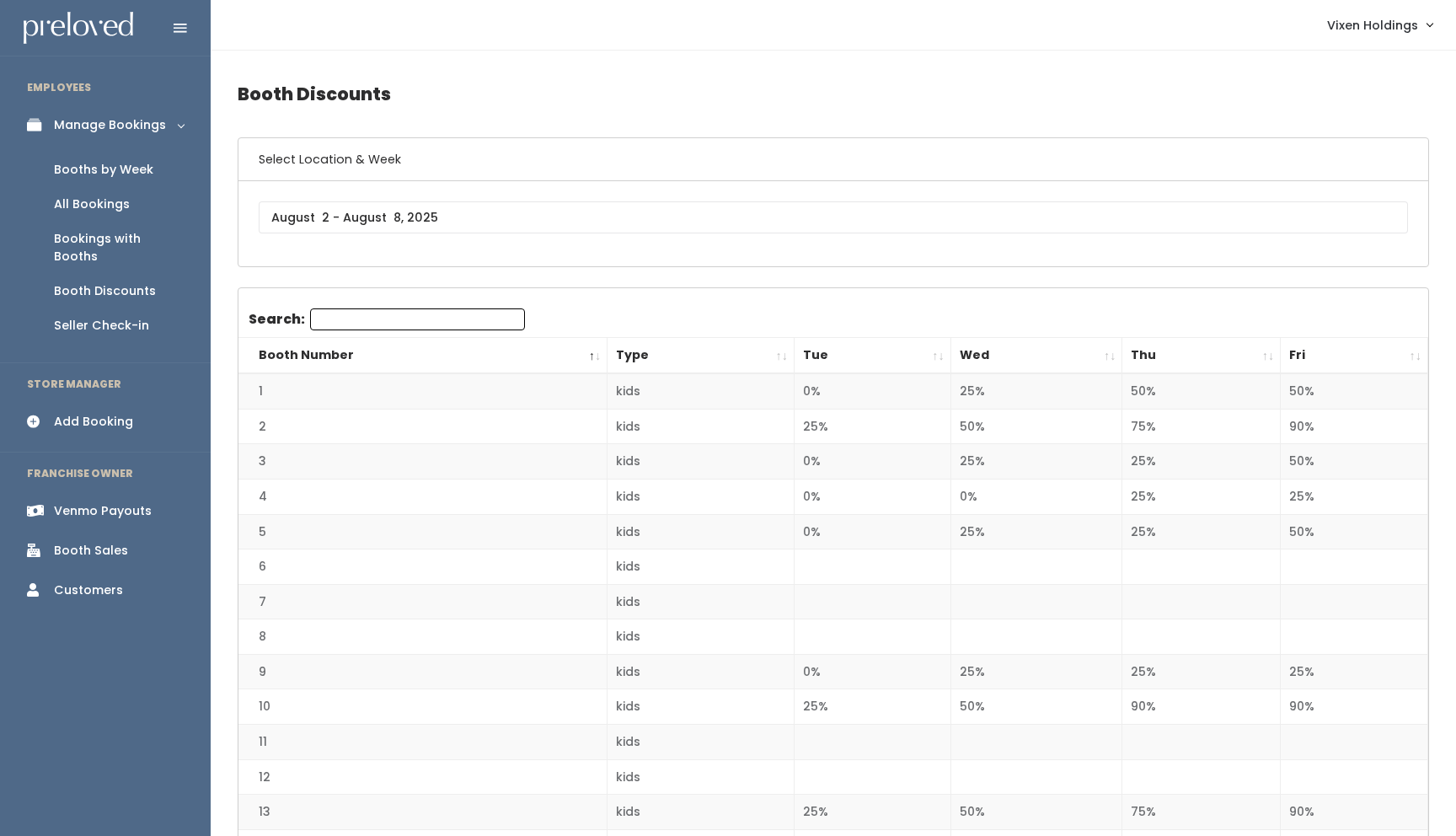 scroll, scrollTop: 0, scrollLeft: 0, axis: both 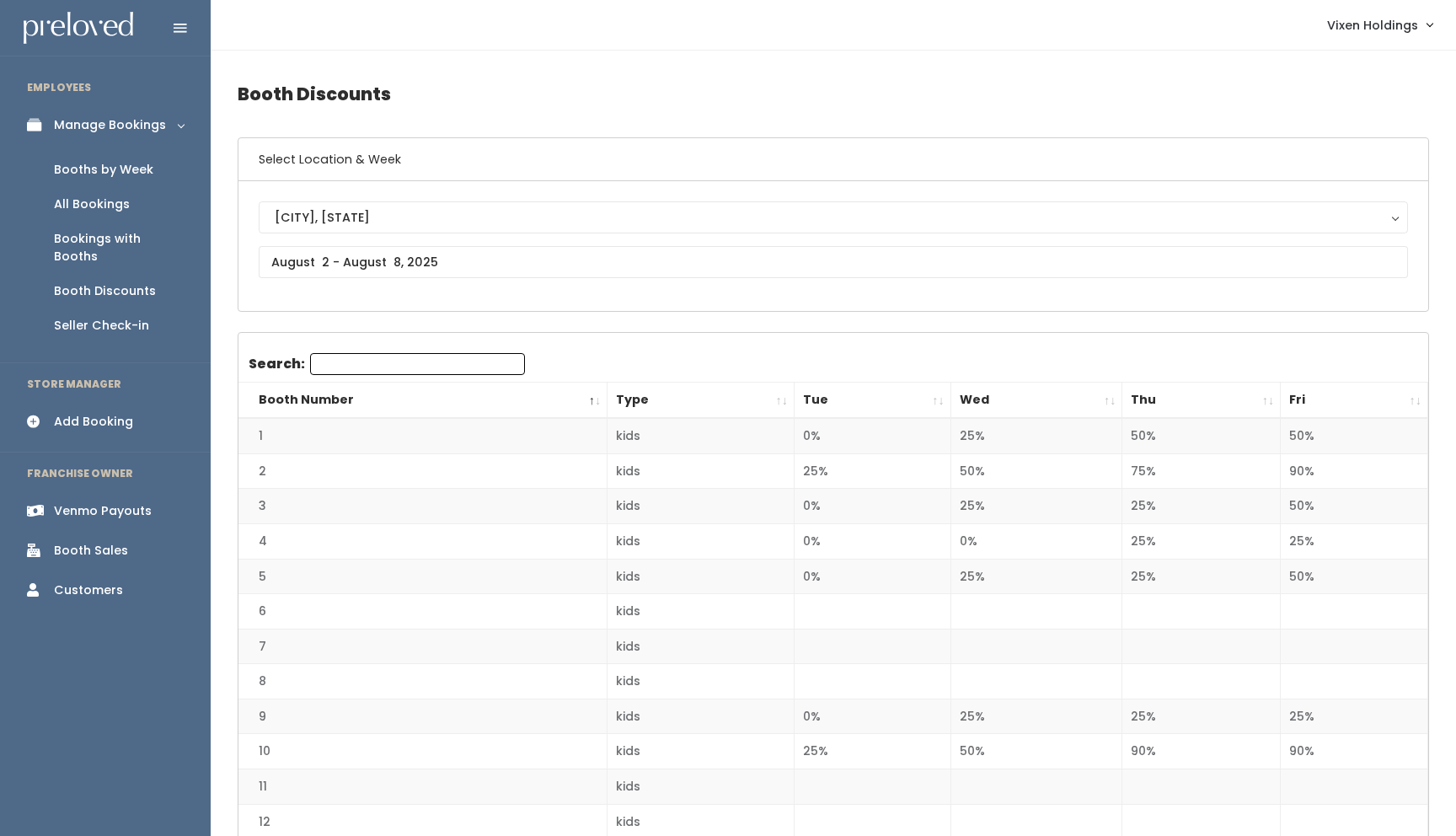click on "Booths by Week" at bounding box center [104, 169] 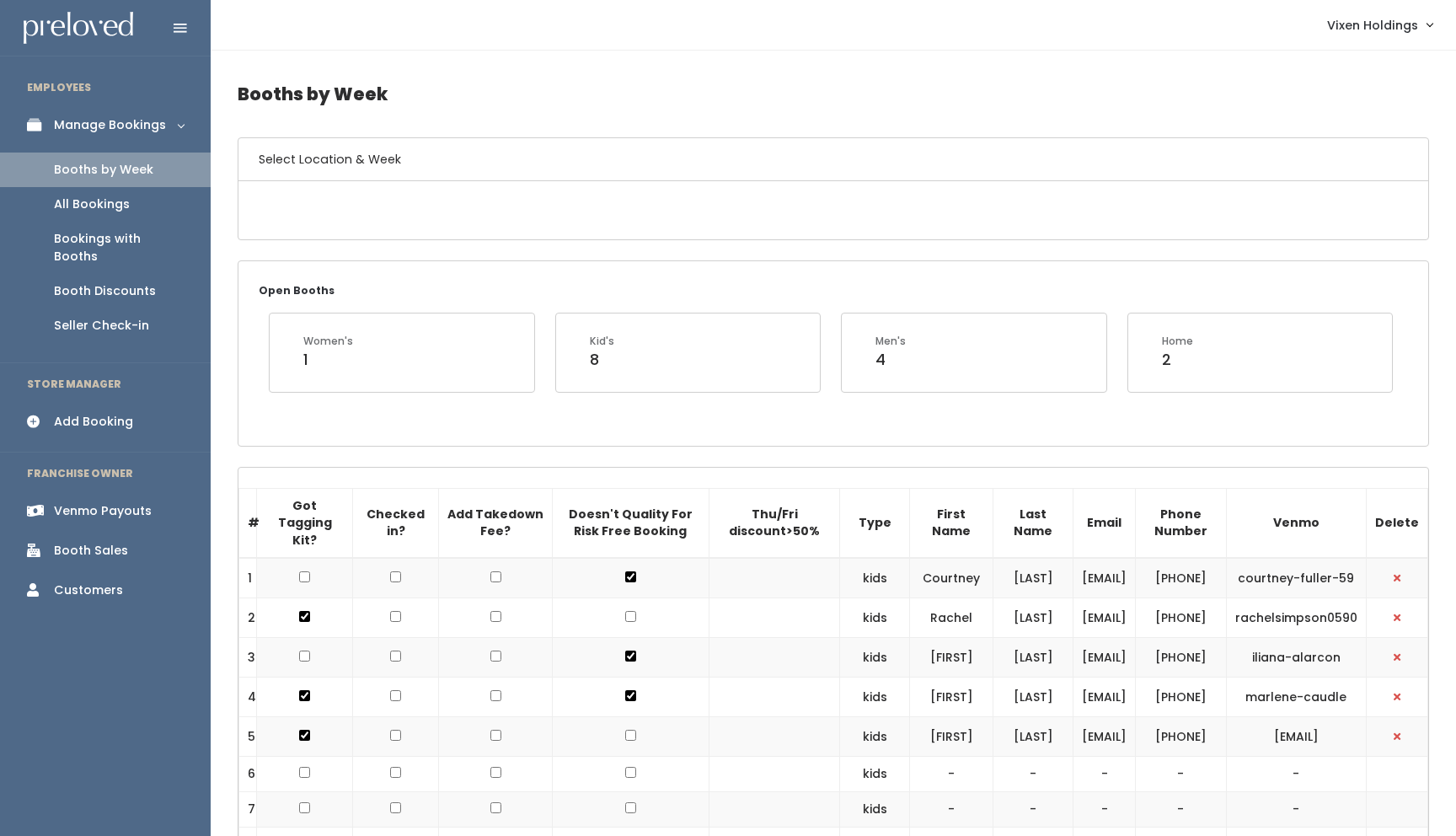 scroll, scrollTop: 0, scrollLeft: 0, axis: both 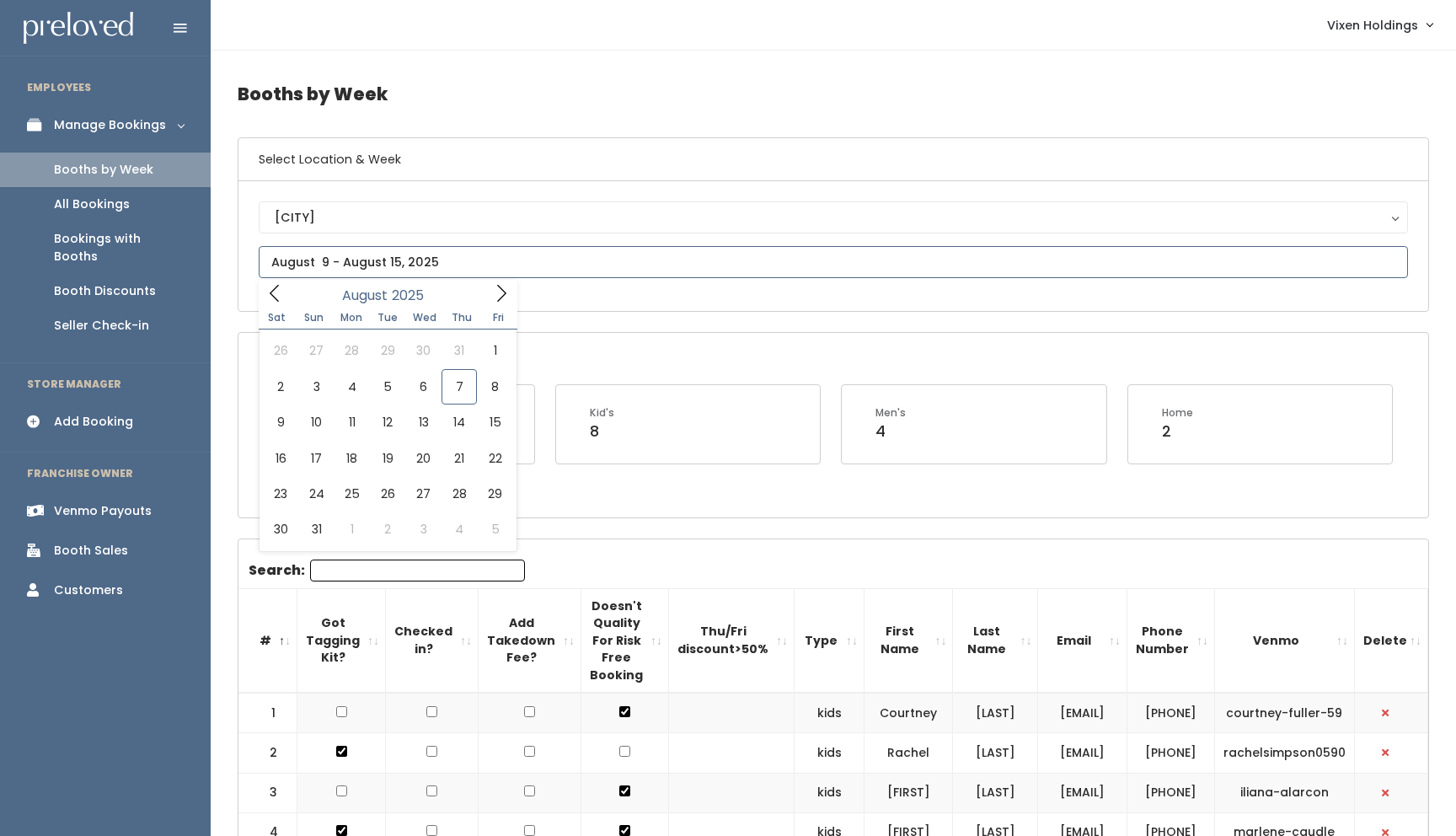click at bounding box center [833, 262] 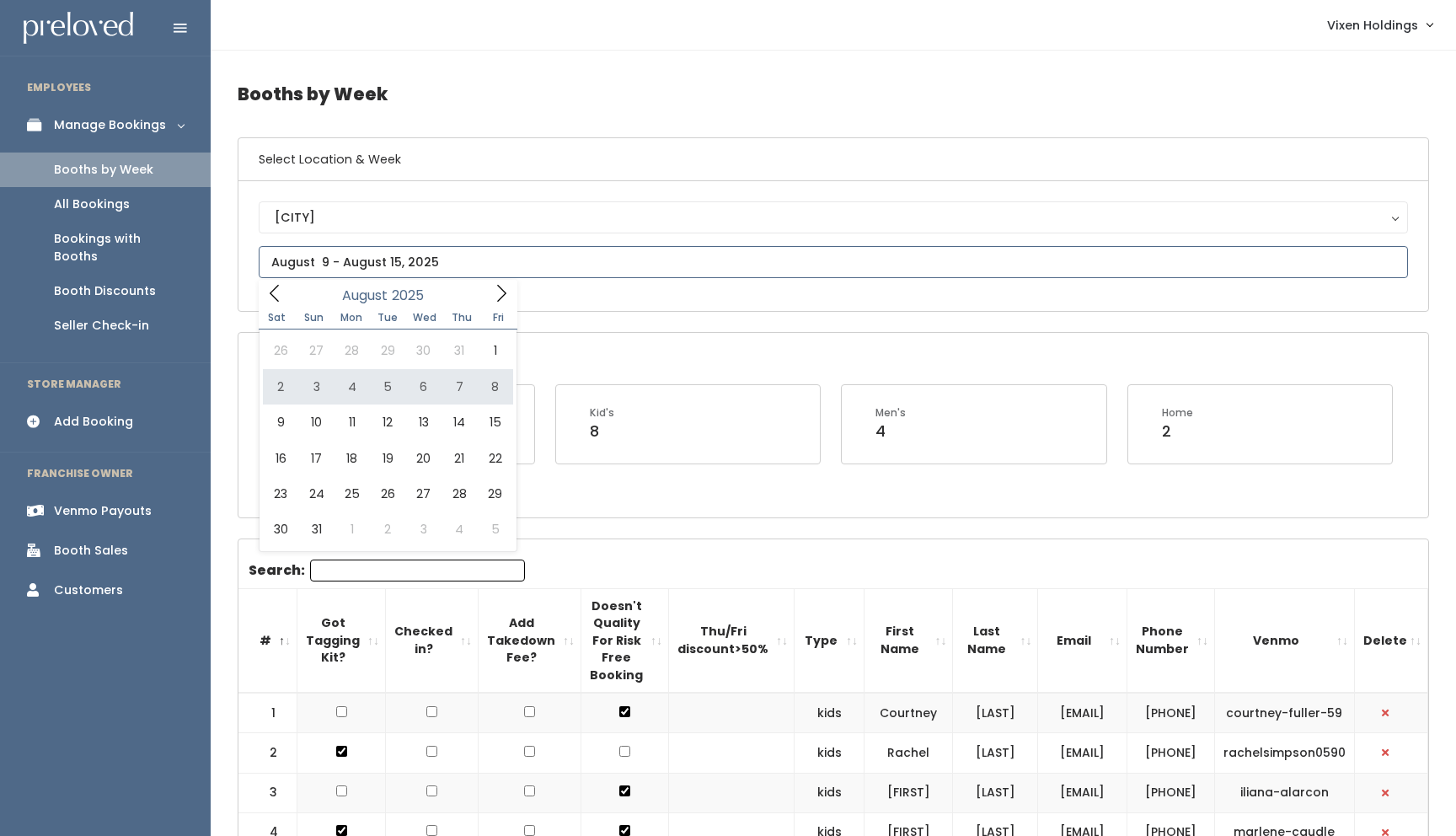 type on "August 2 to August 8" 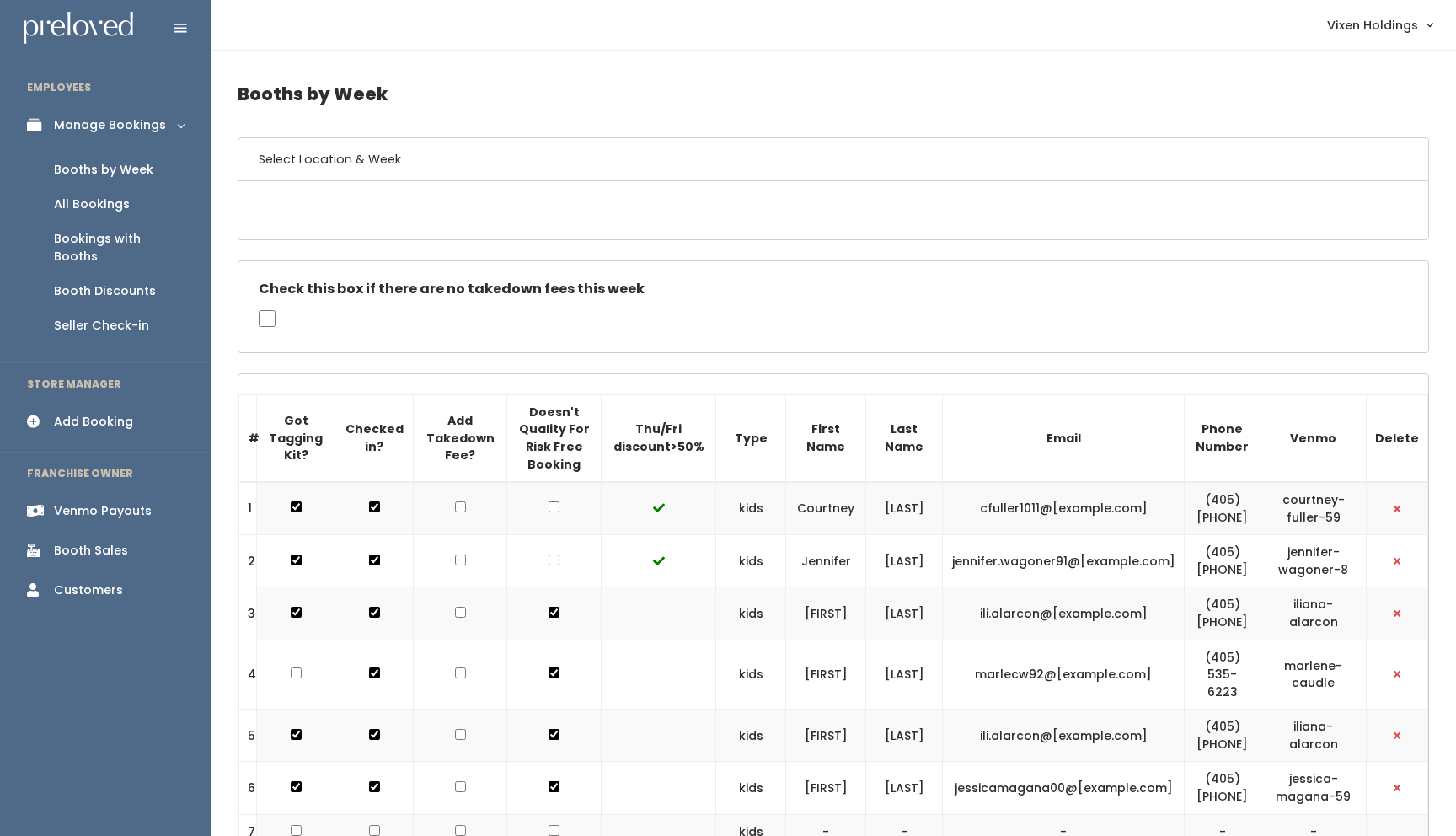 scroll, scrollTop: 0, scrollLeft: 0, axis: both 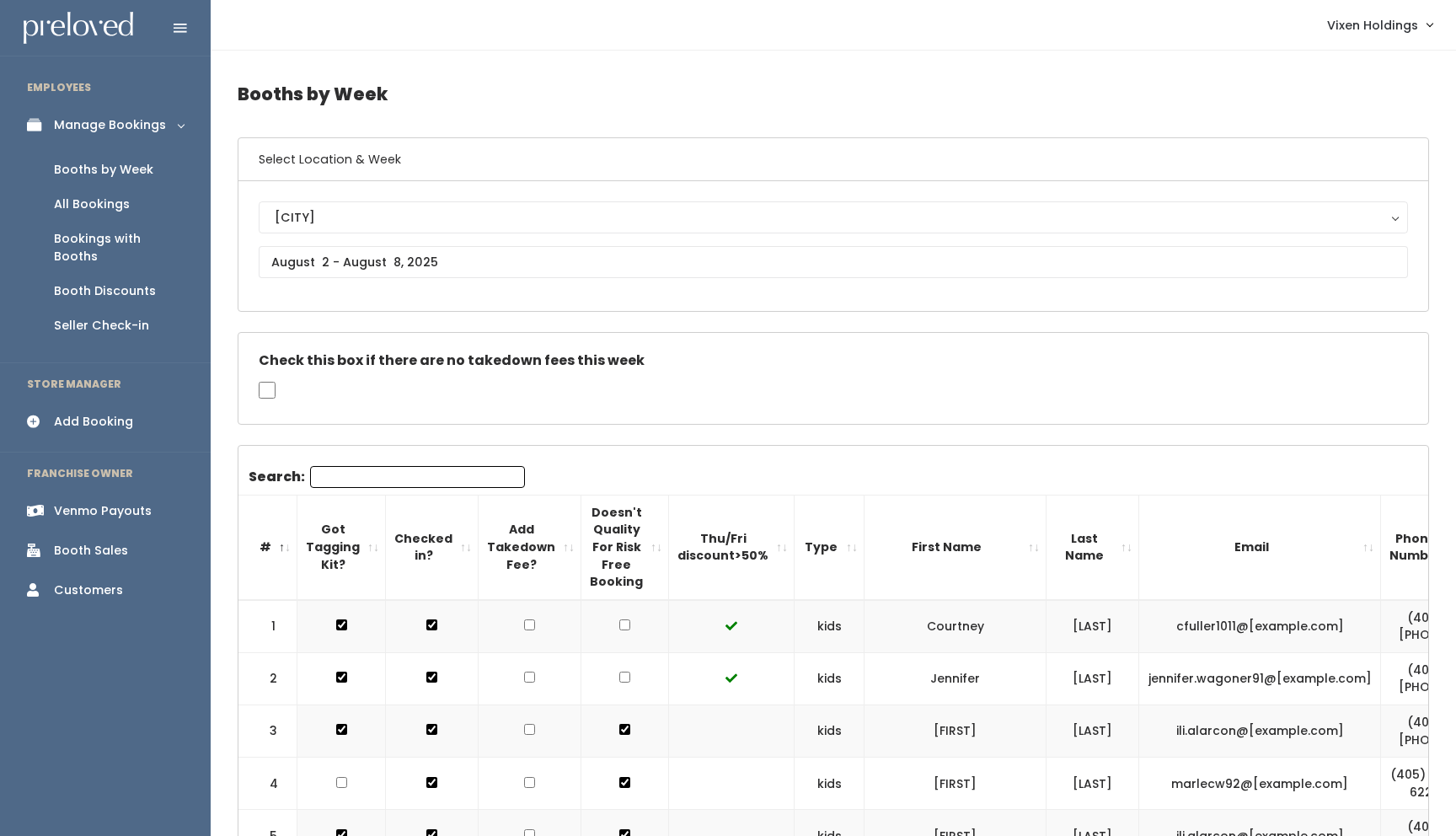 click on "Search:" at bounding box center (417, 477) 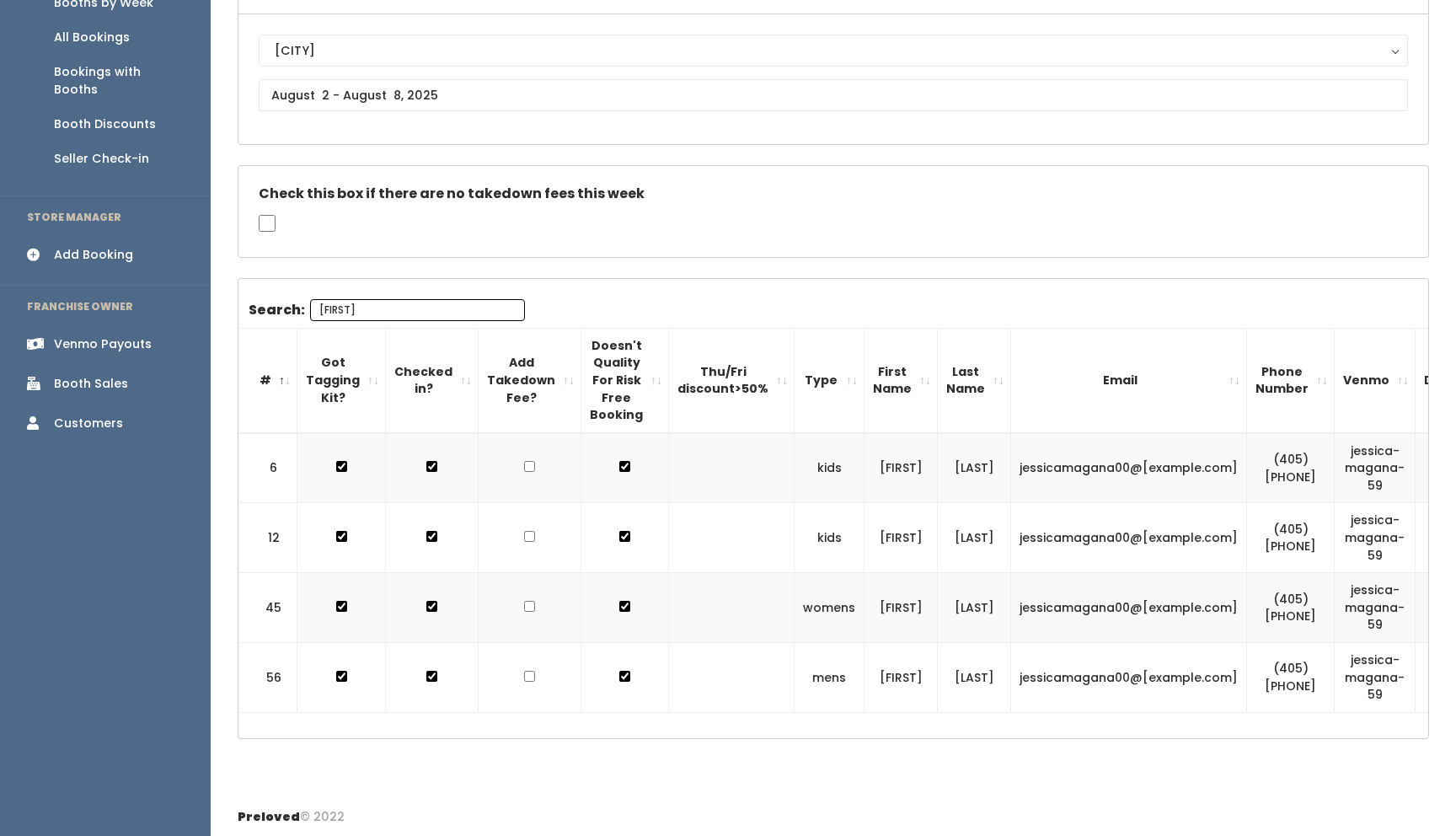 scroll, scrollTop: 0, scrollLeft: 0, axis: both 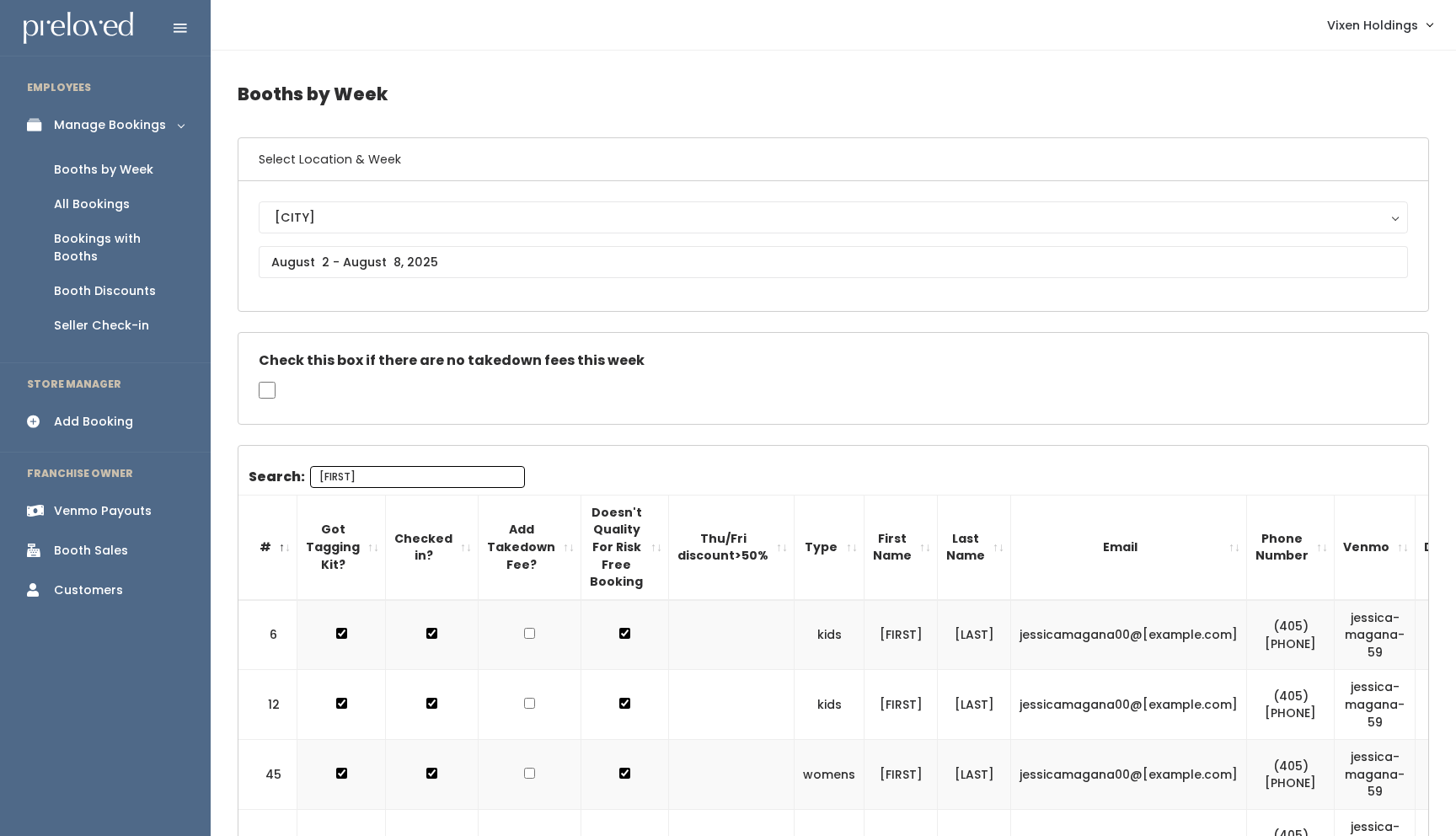 type on "[FIRST]" 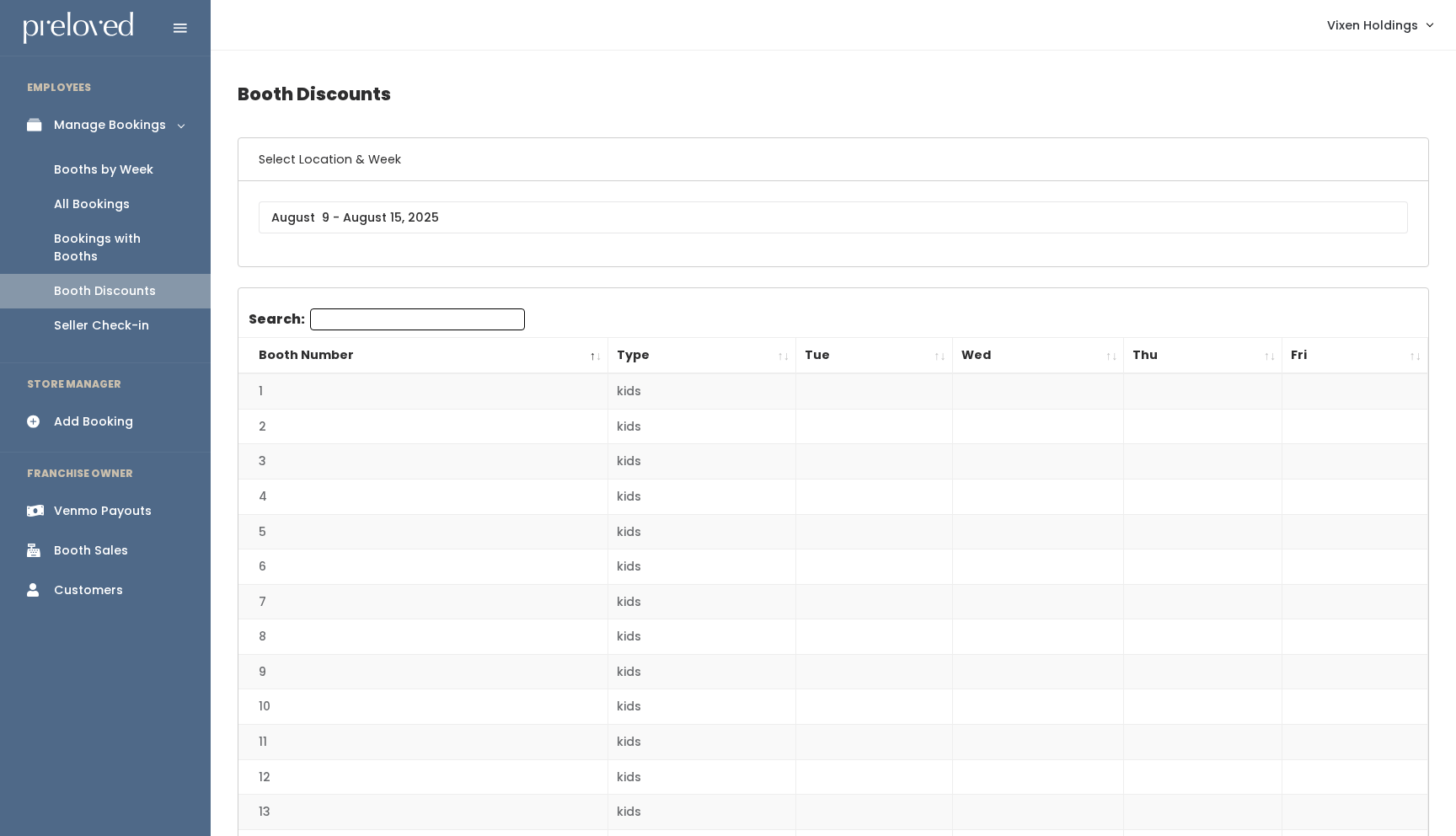 scroll, scrollTop: 0, scrollLeft: 0, axis: both 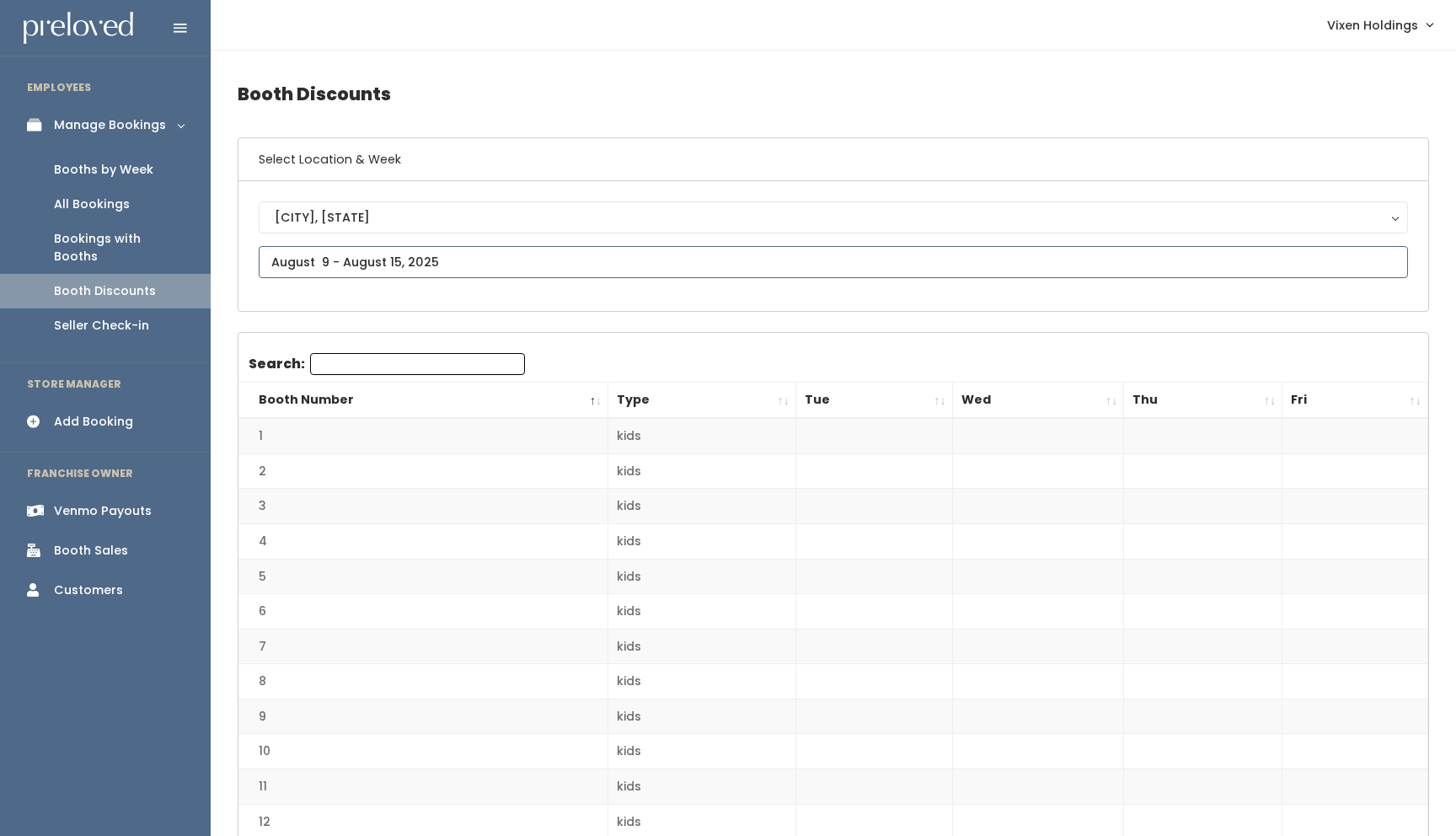 click at bounding box center [833, 262] 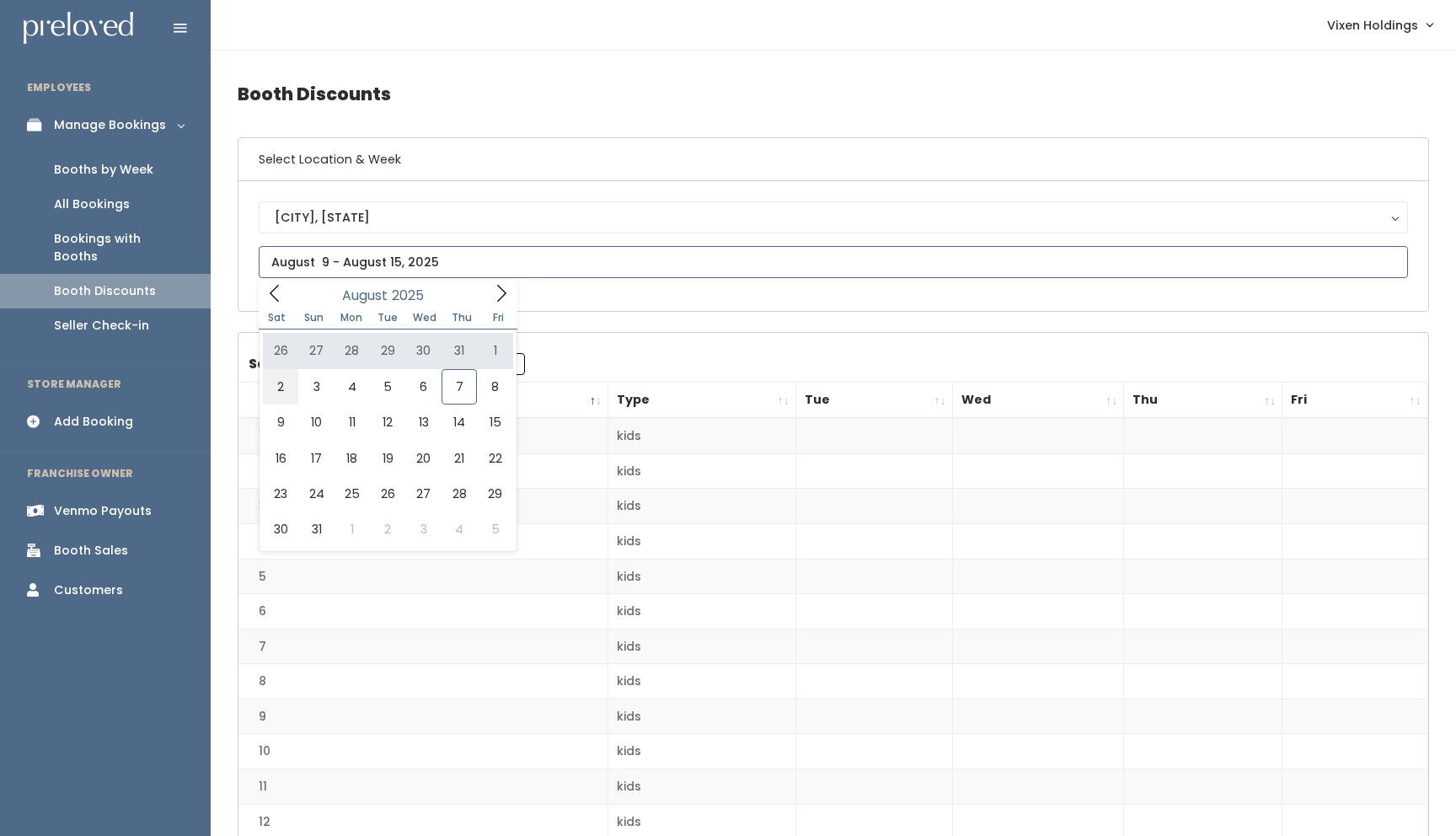 type on "August 2 to August 8" 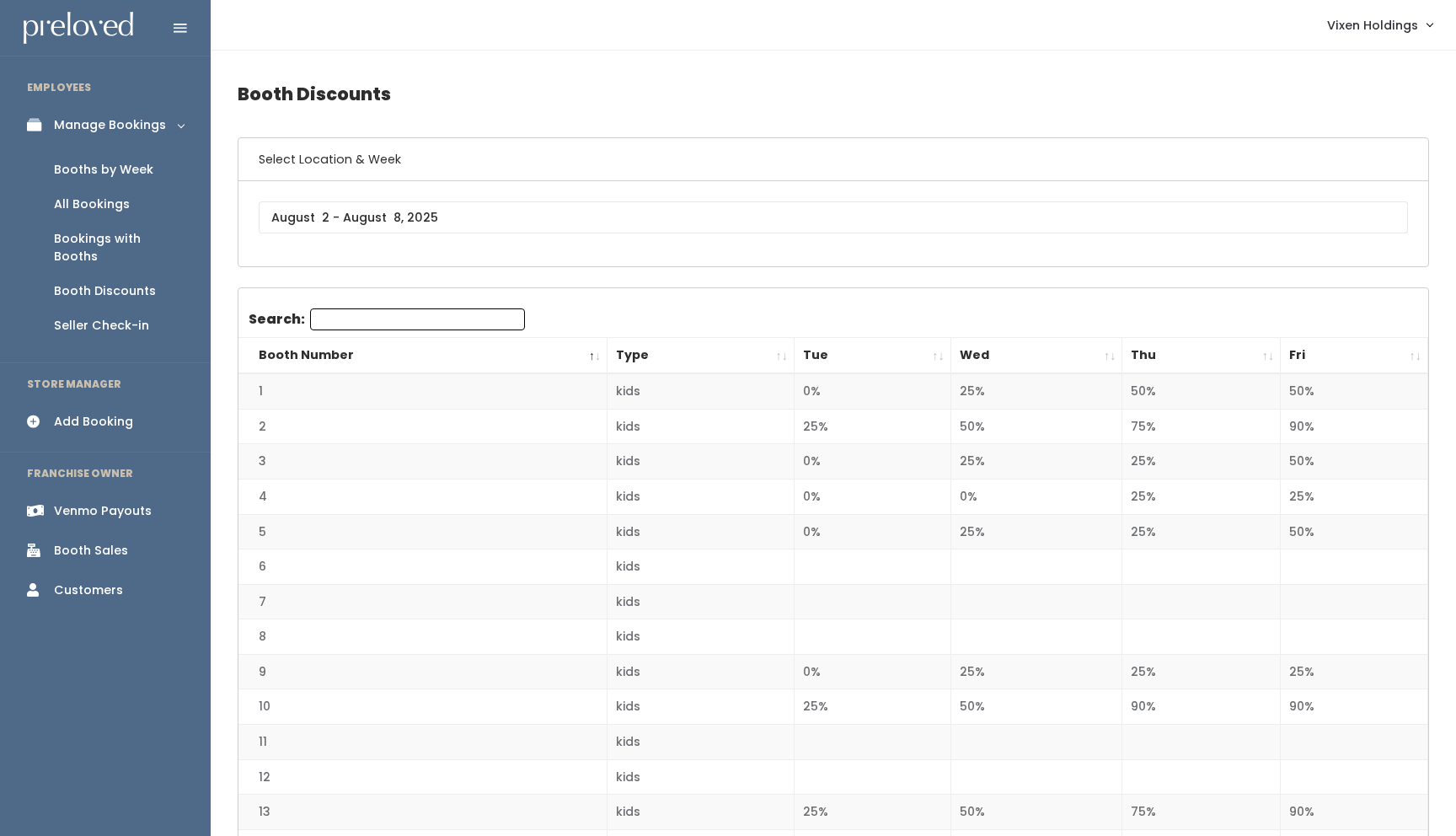 scroll, scrollTop: 0, scrollLeft: 0, axis: both 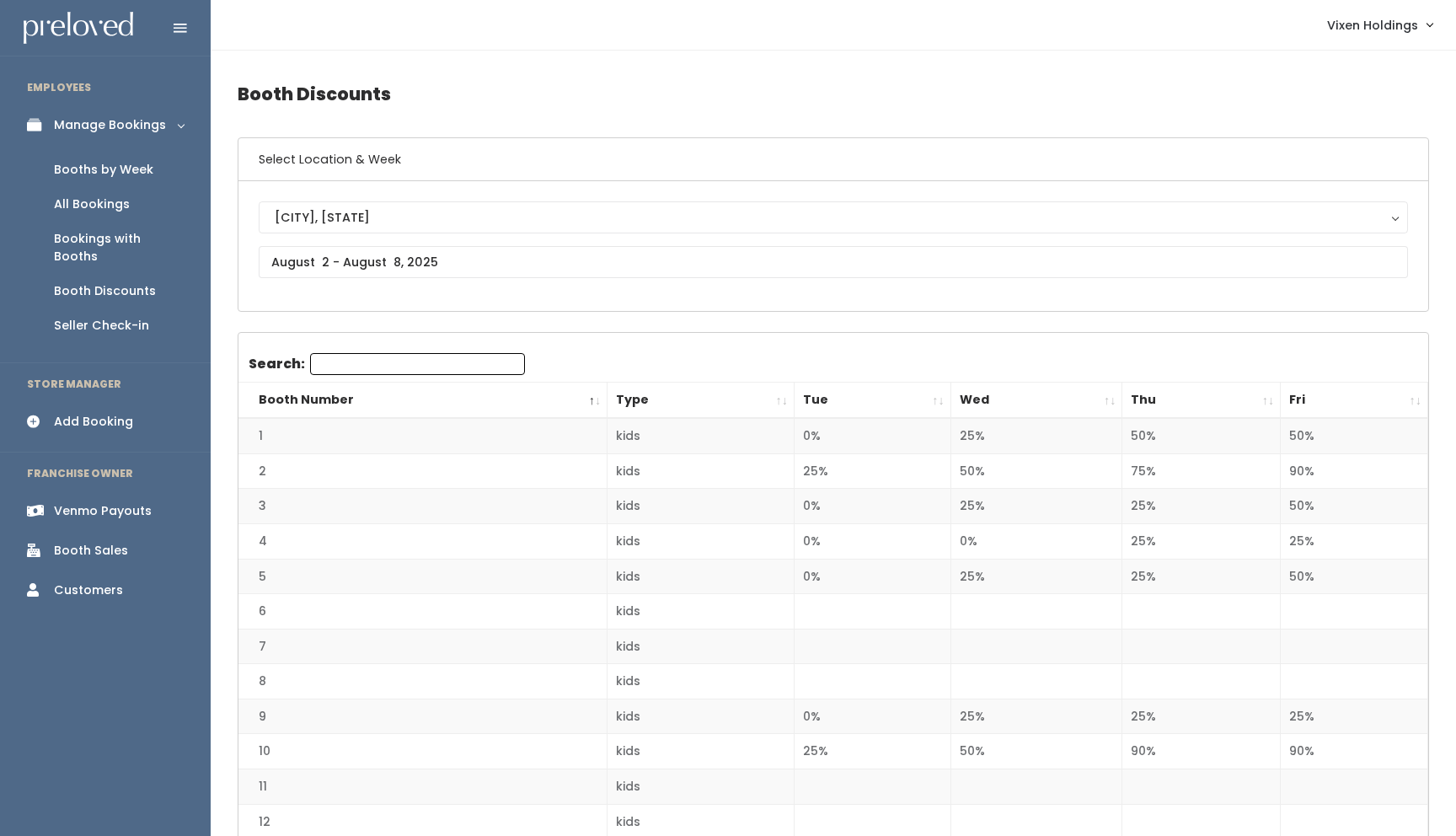 click on "Booths by Week" at bounding box center [104, 169] 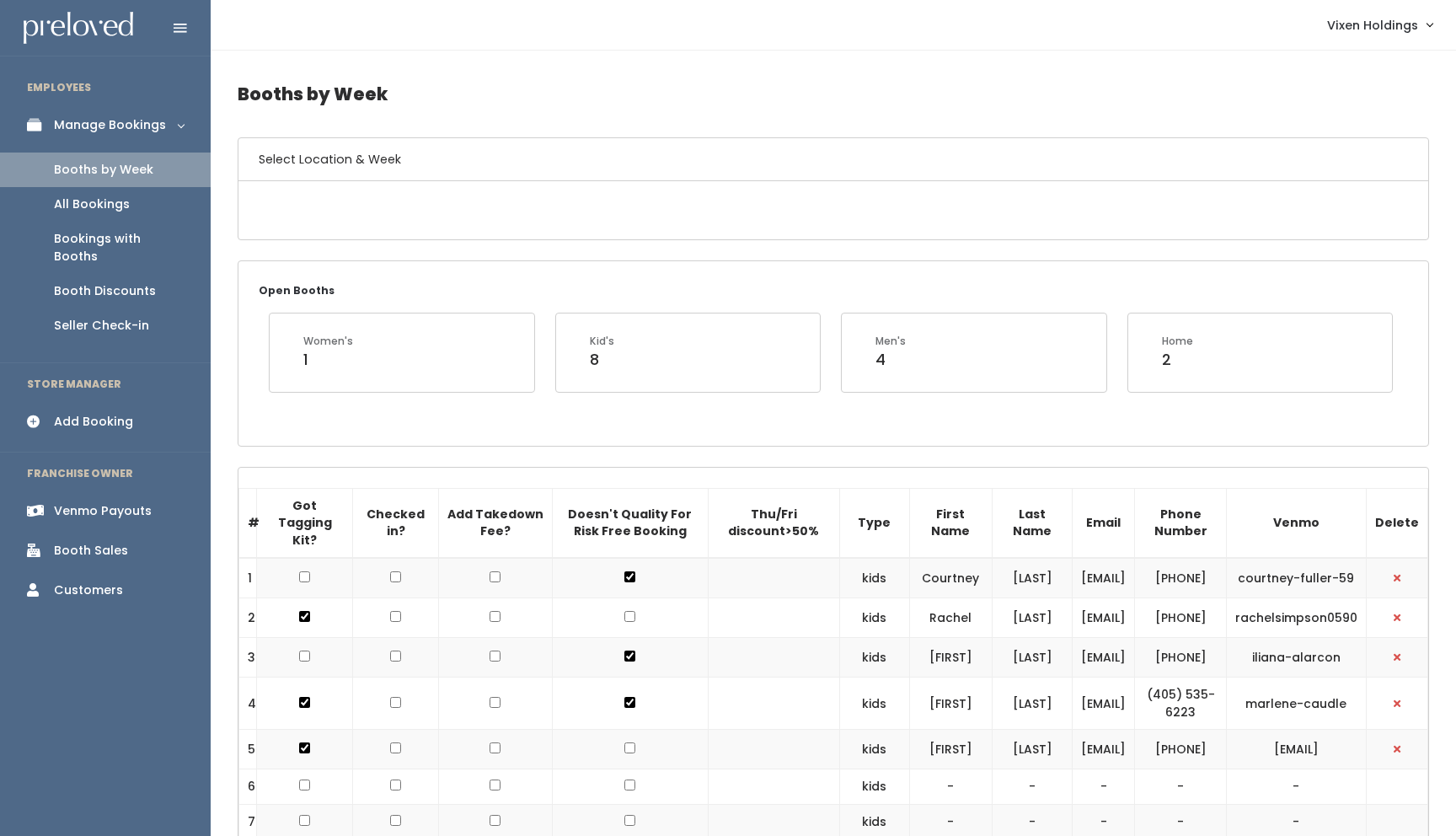 scroll, scrollTop: 0, scrollLeft: 0, axis: both 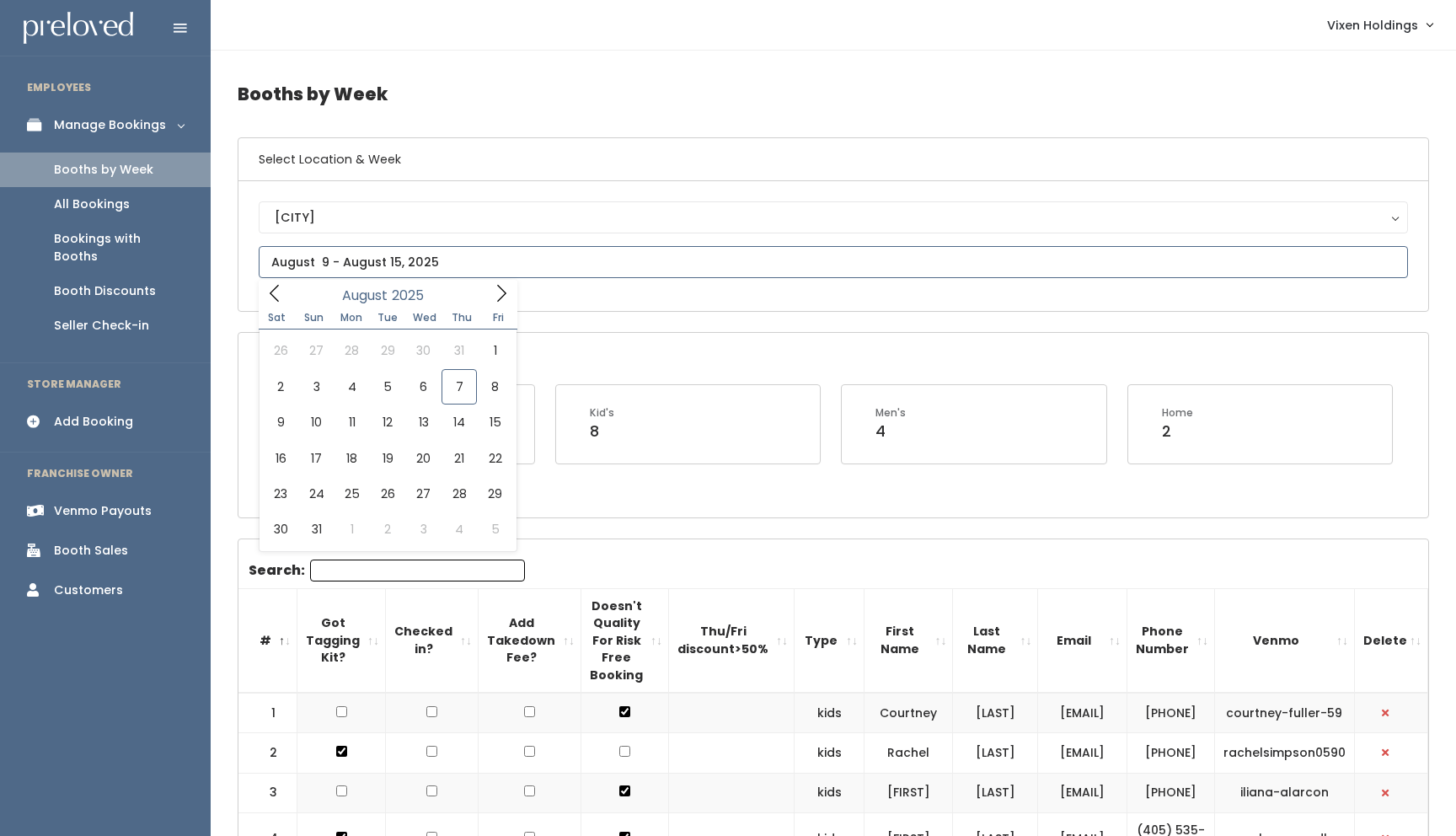 click at bounding box center [833, 262] 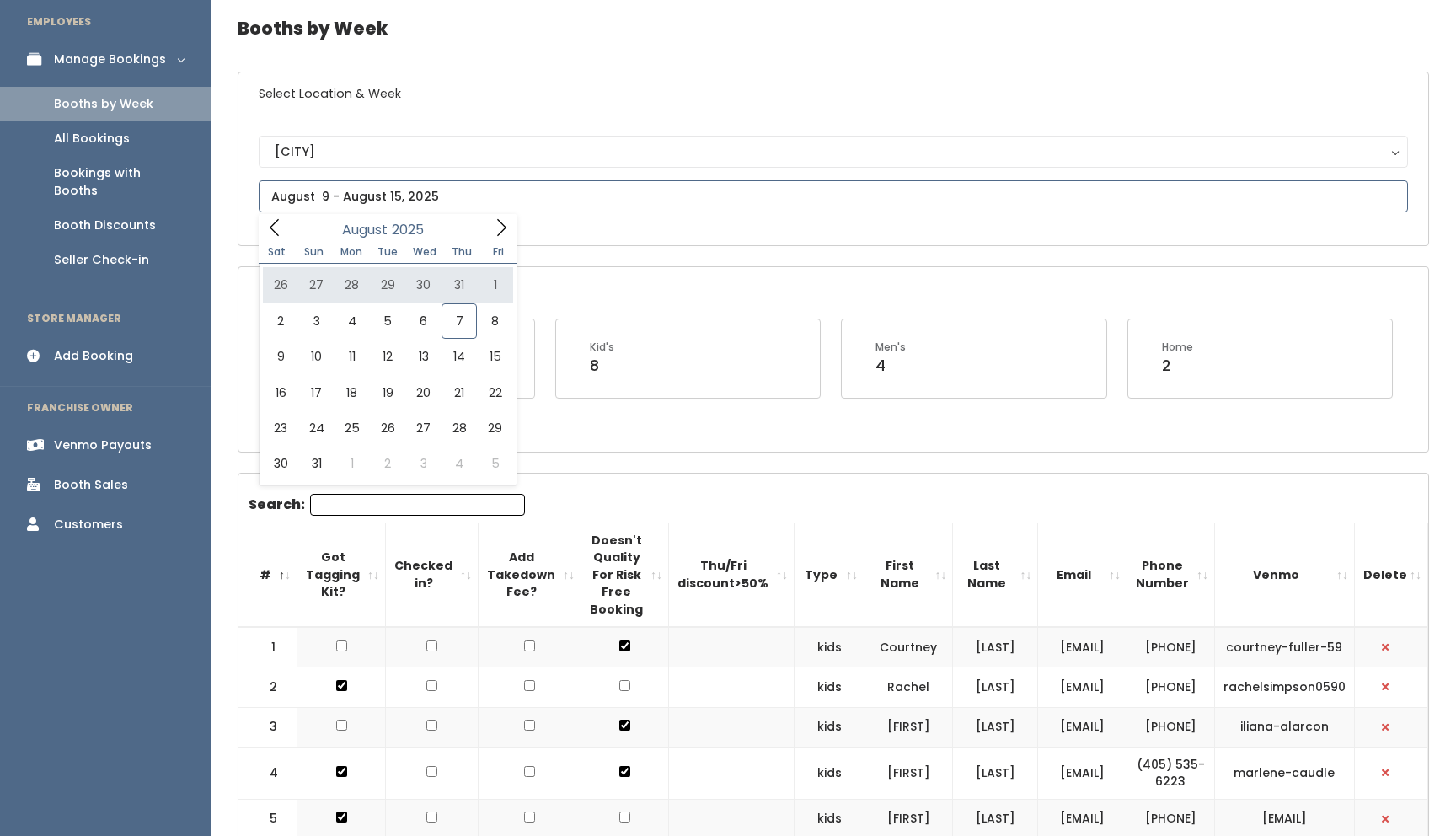 scroll, scrollTop: 0, scrollLeft: 0, axis: both 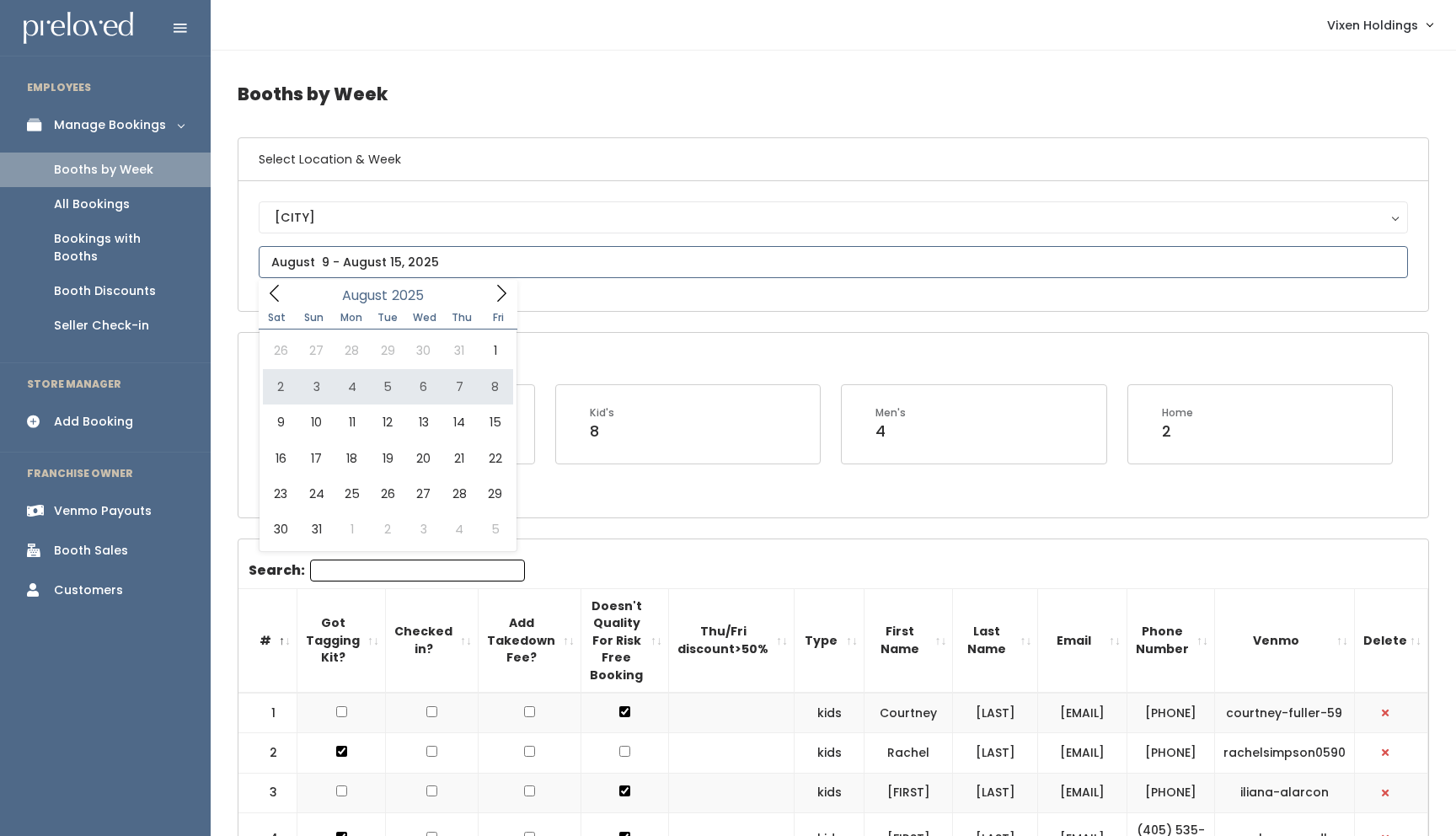 type on "August 2 to August 8" 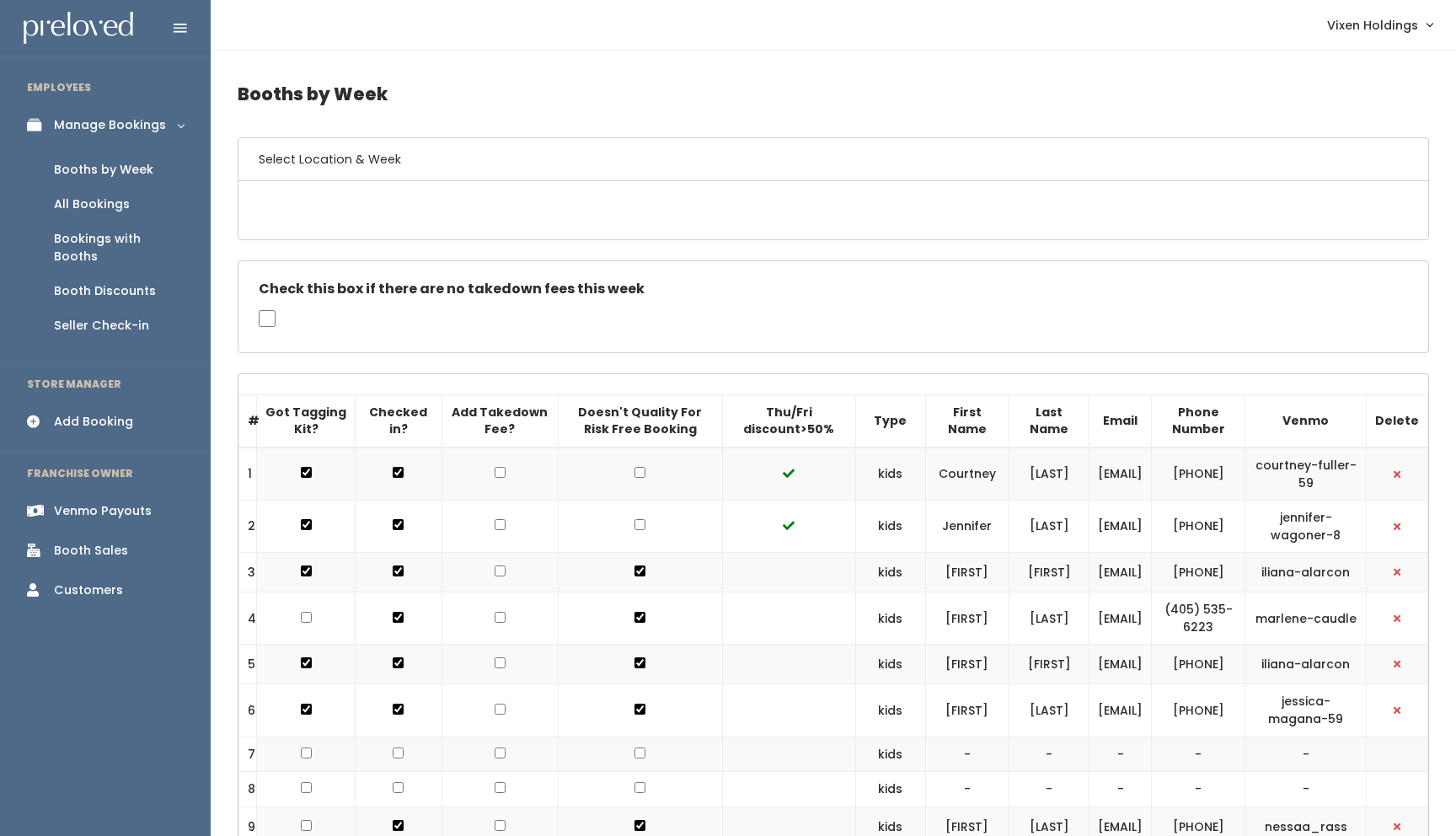 scroll, scrollTop: 0, scrollLeft: 0, axis: both 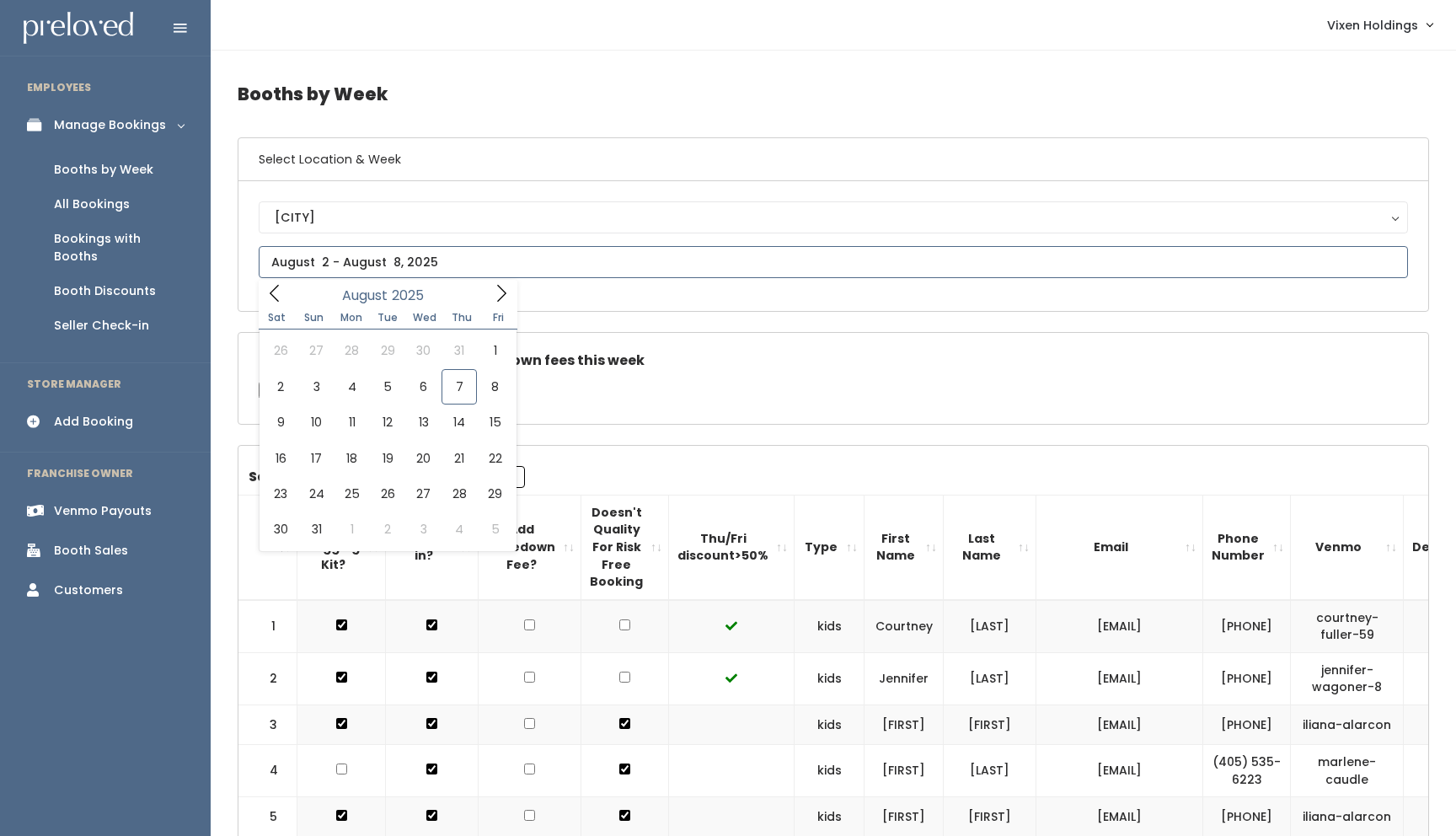 click at bounding box center (833, 262) 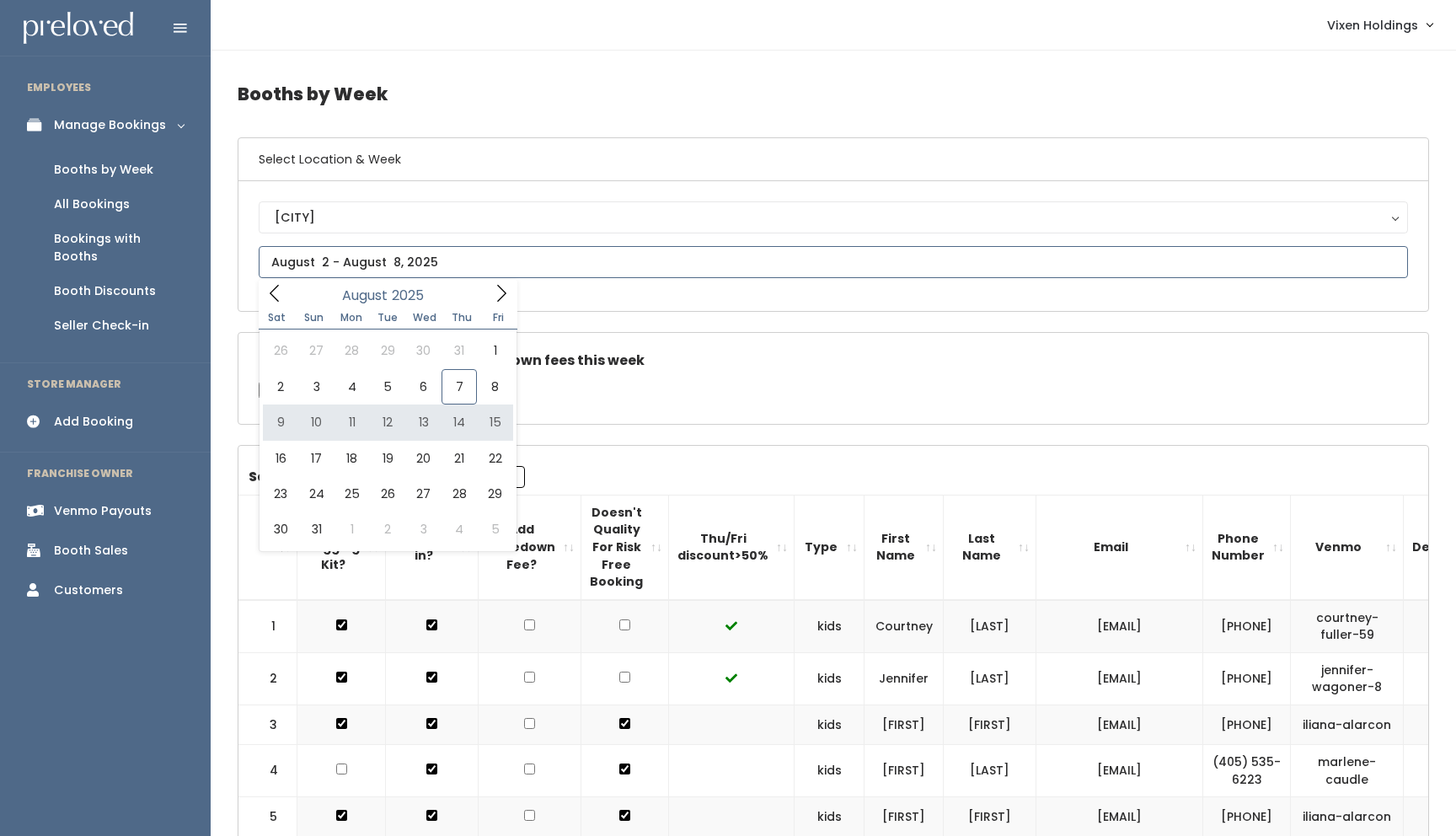 type on "August 9 to August 15" 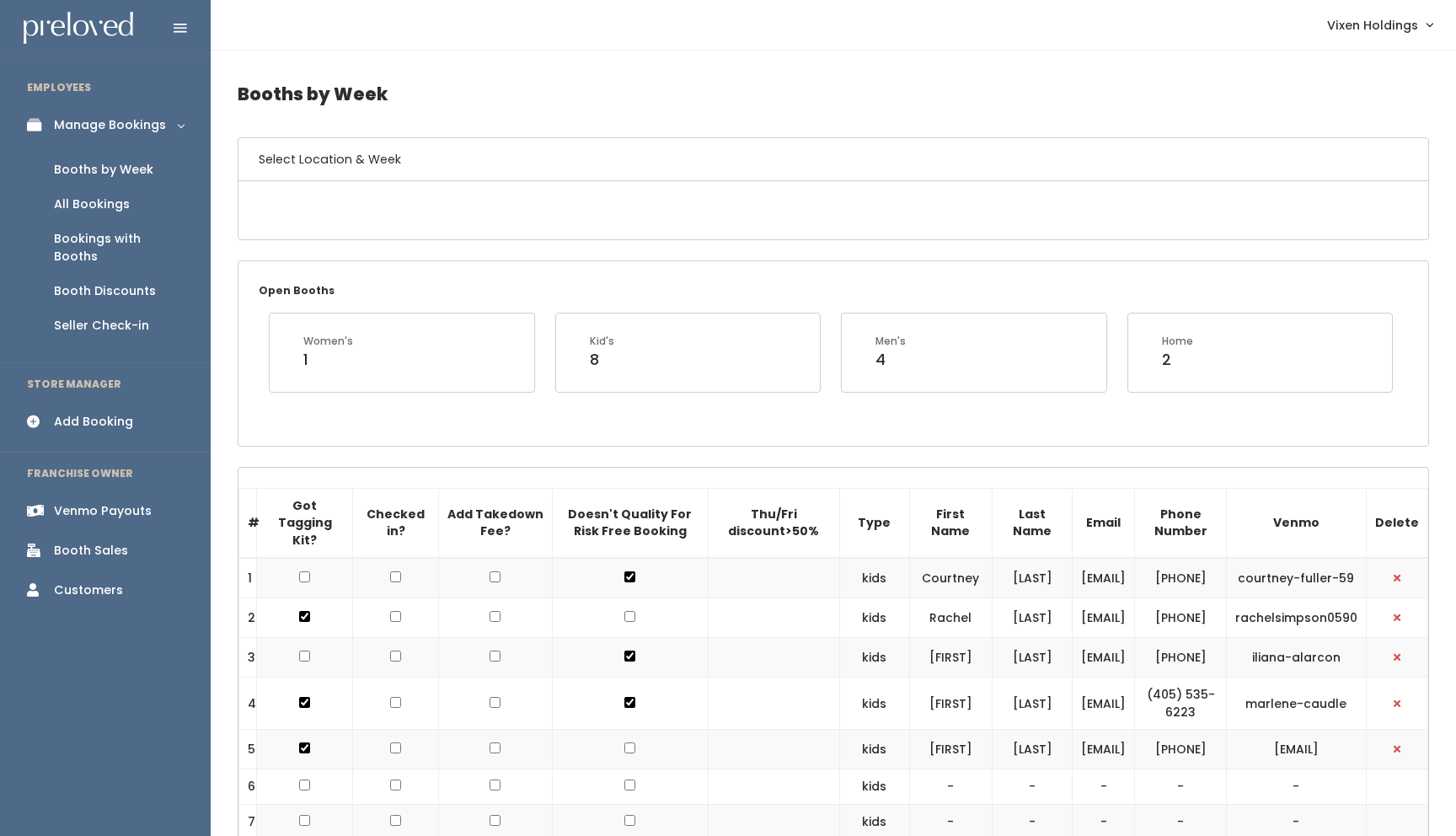 scroll, scrollTop: 0, scrollLeft: 0, axis: both 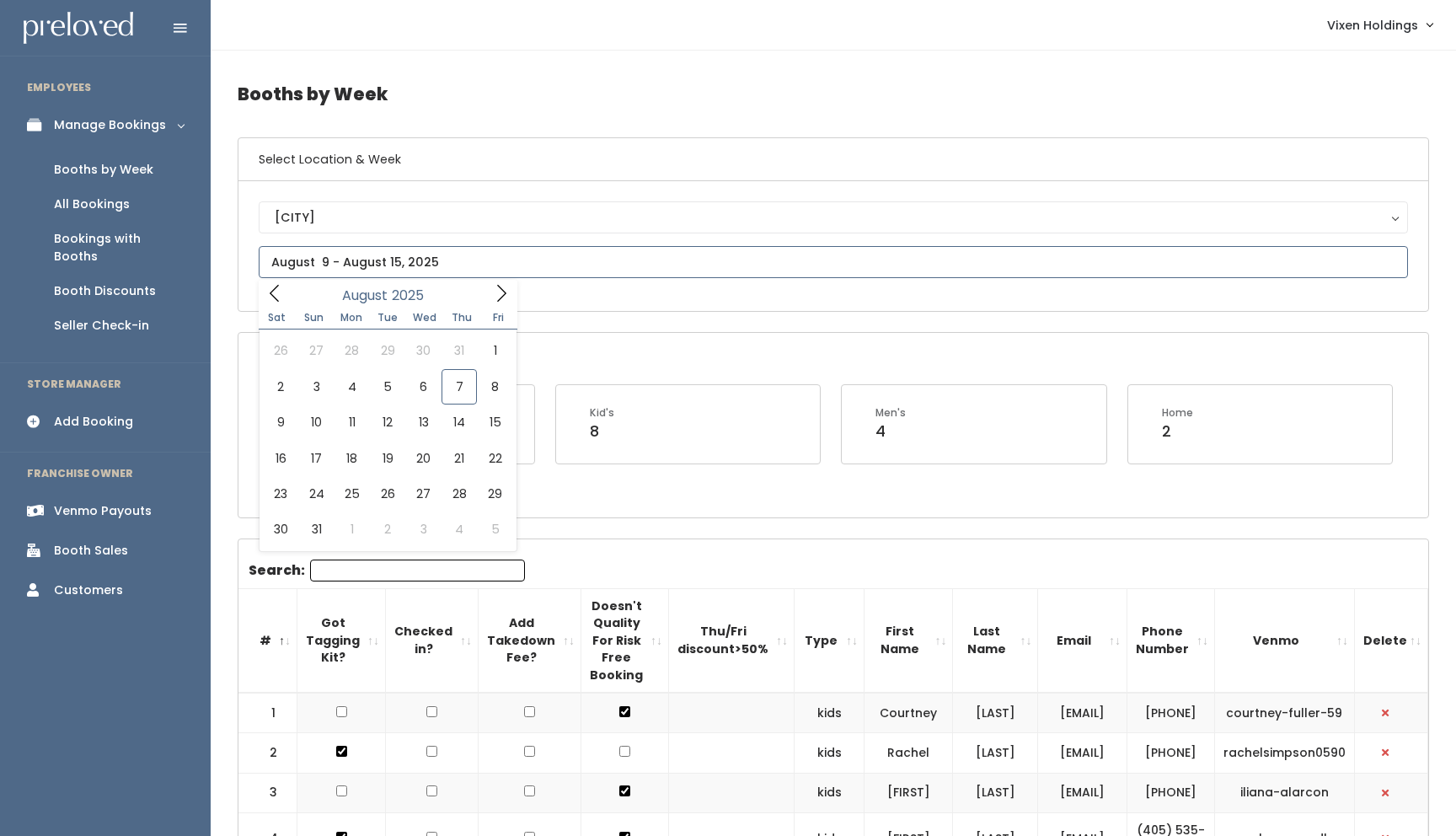 click at bounding box center [833, 262] 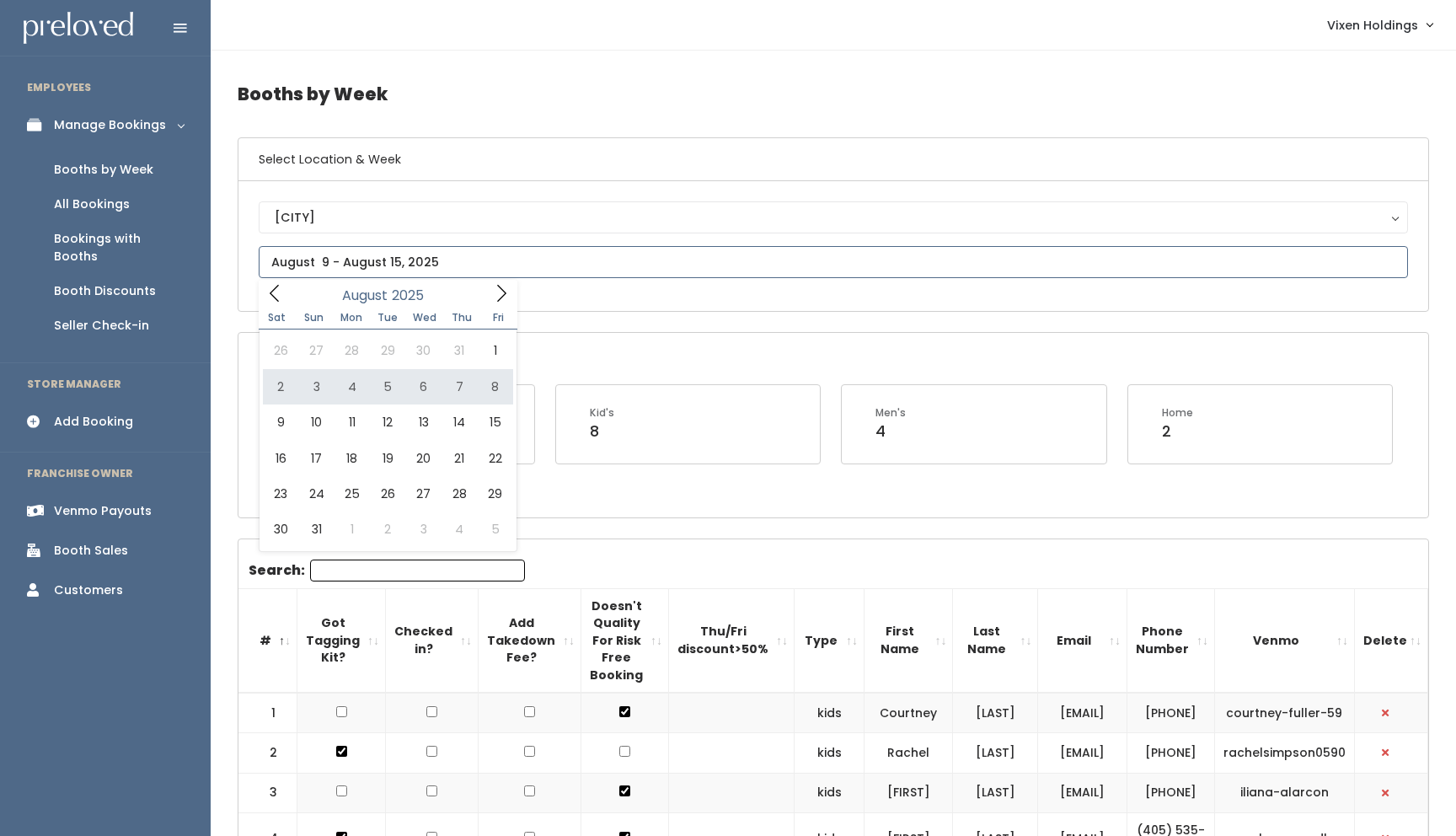 type on "August 2 to August 8" 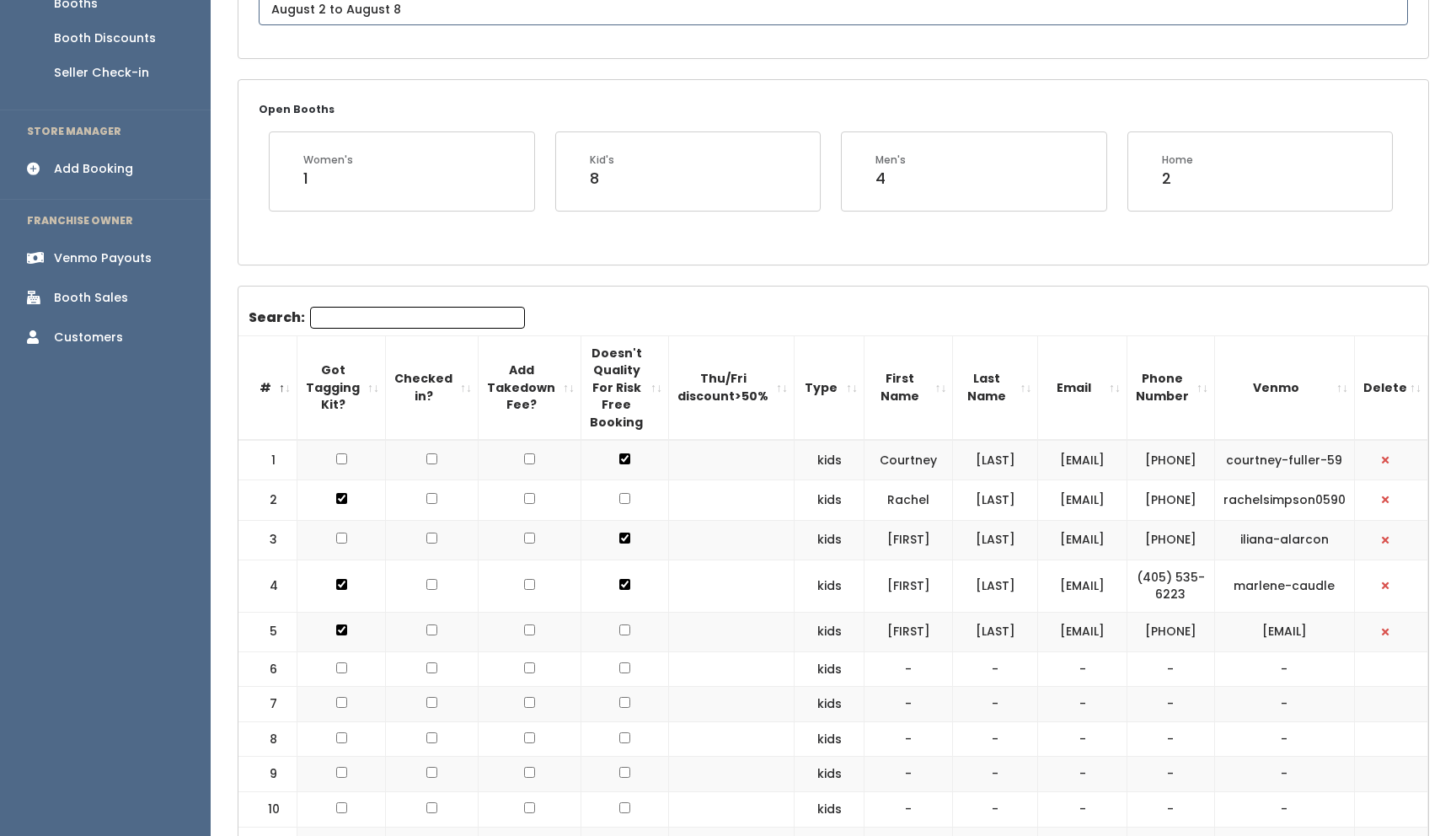 scroll, scrollTop: 393, scrollLeft: 0, axis: vertical 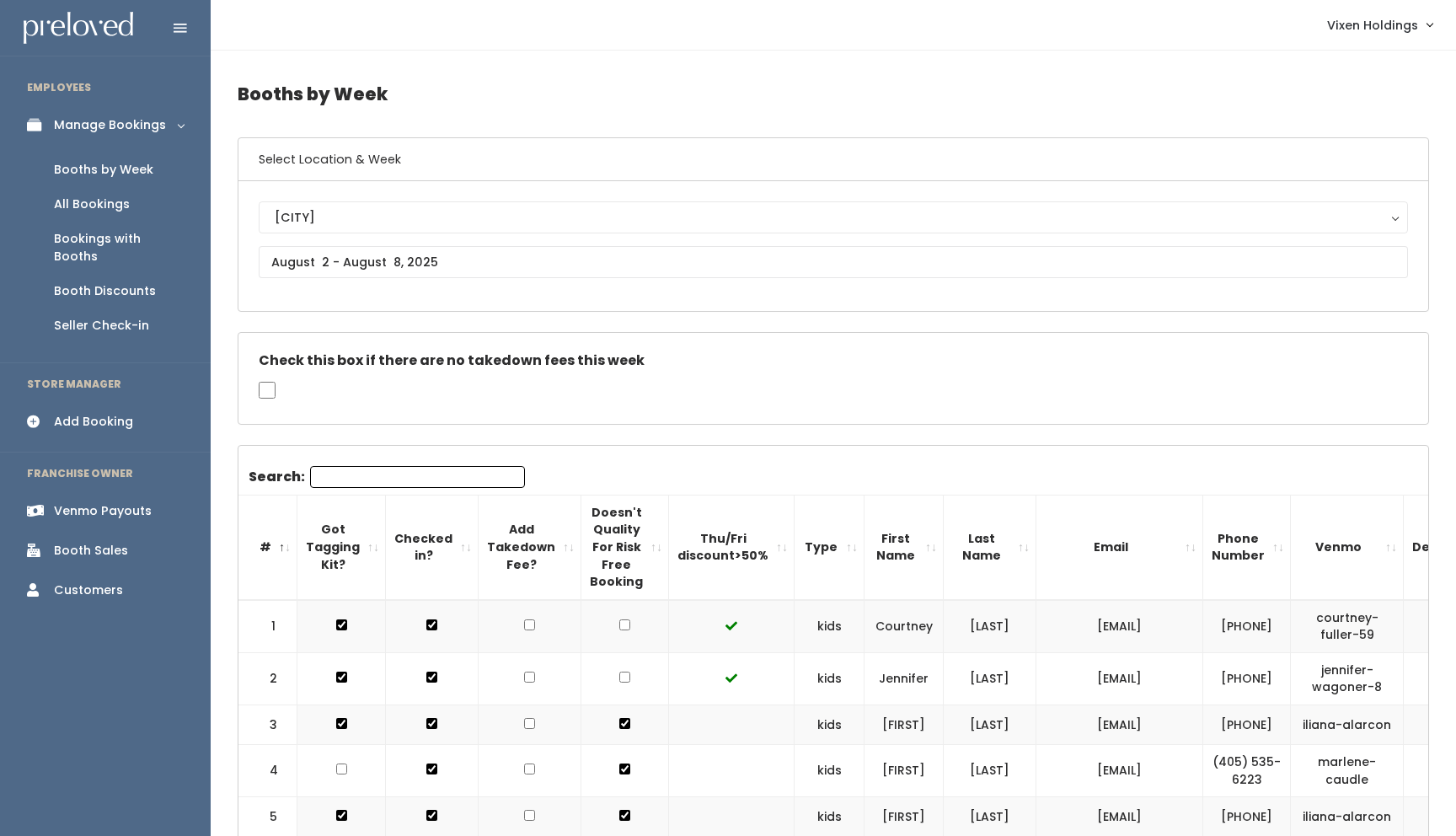 click on "Booth Discounts" at bounding box center [104, 291] 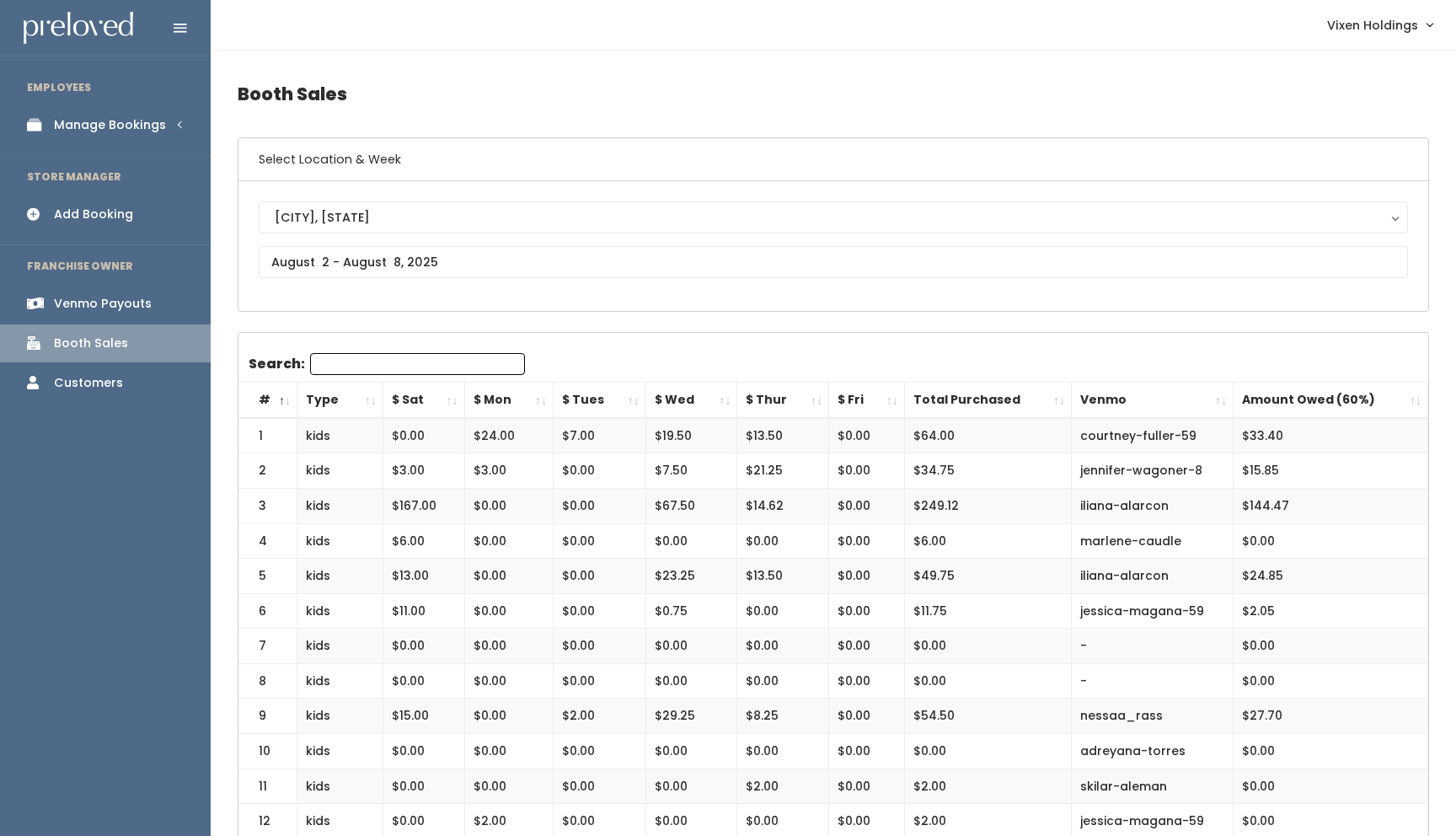 scroll, scrollTop: 0, scrollLeft: 0, axis: both 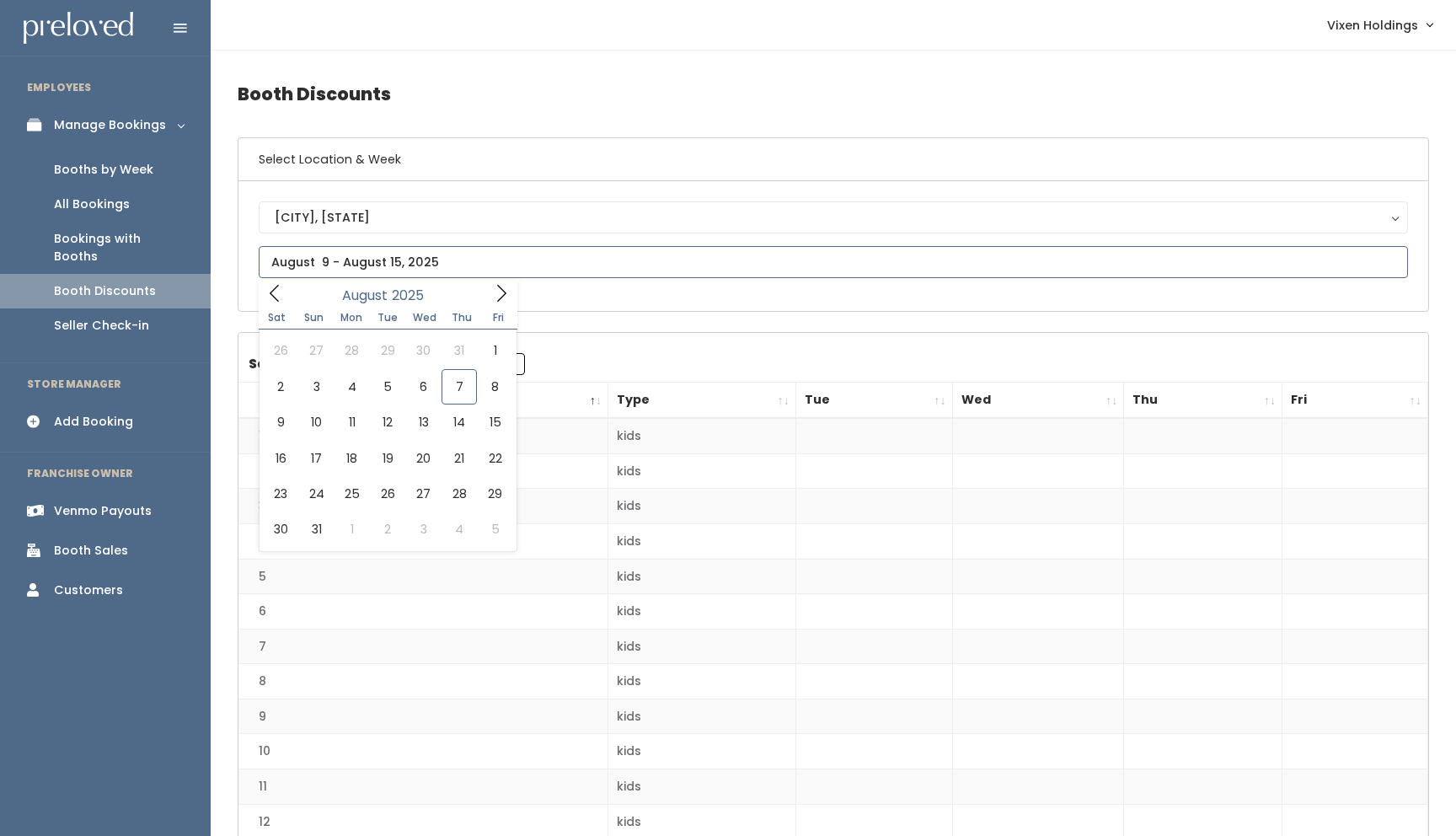 click at bounding box center [833, 262] 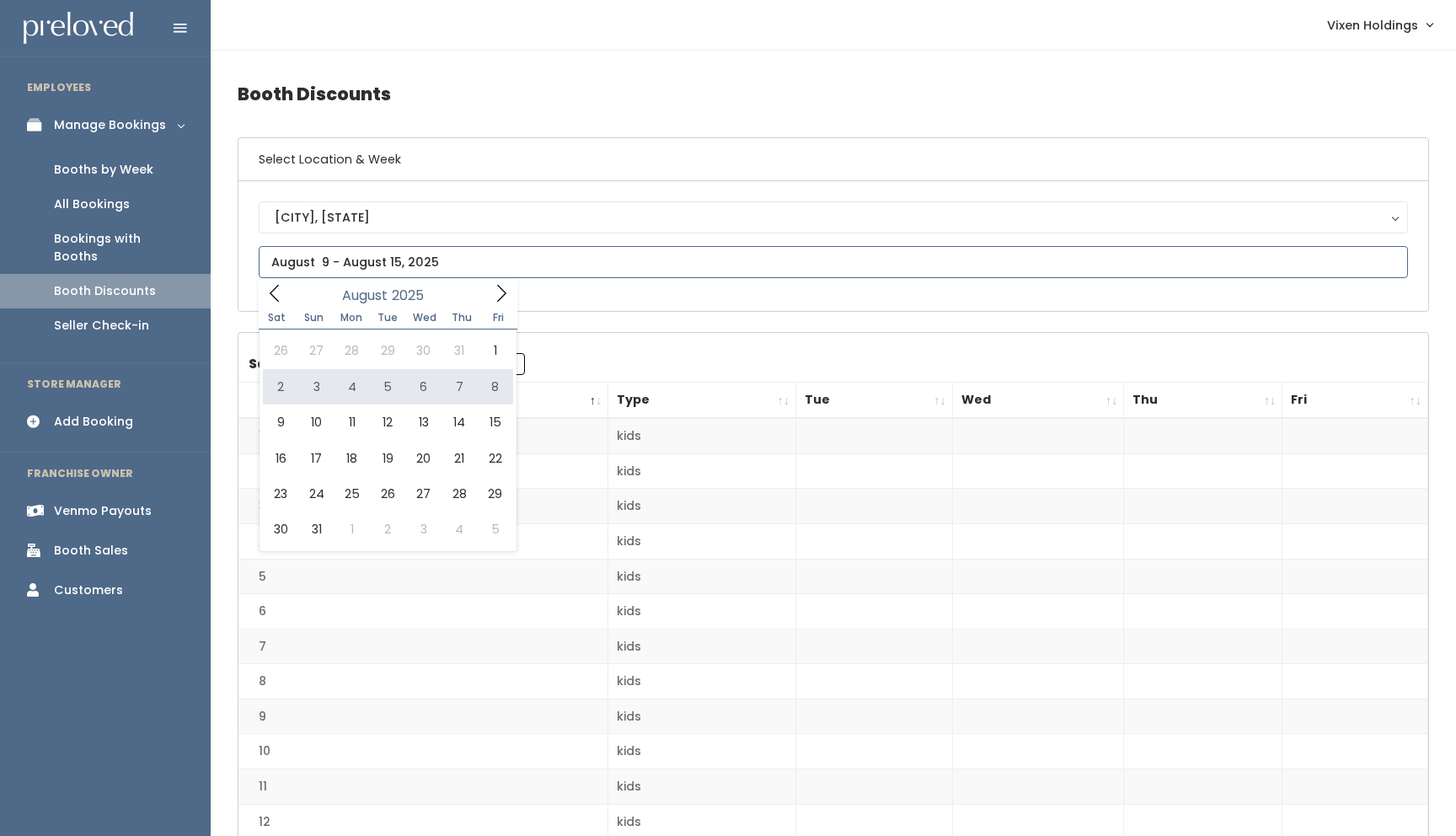 type on "August 2 to August 8" 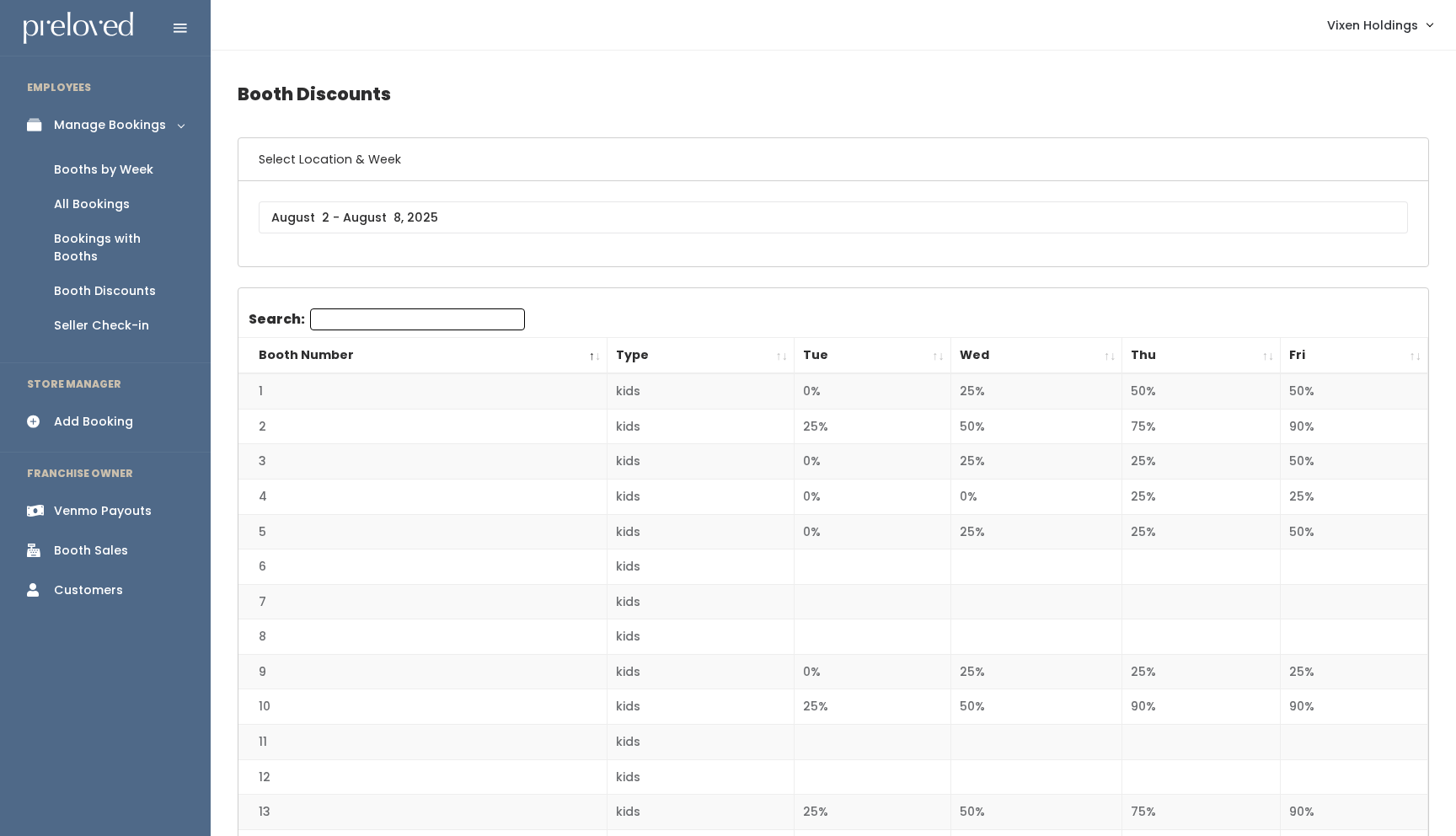 scroll, scrollTop: 0, scrollLeft: 0, axis: both 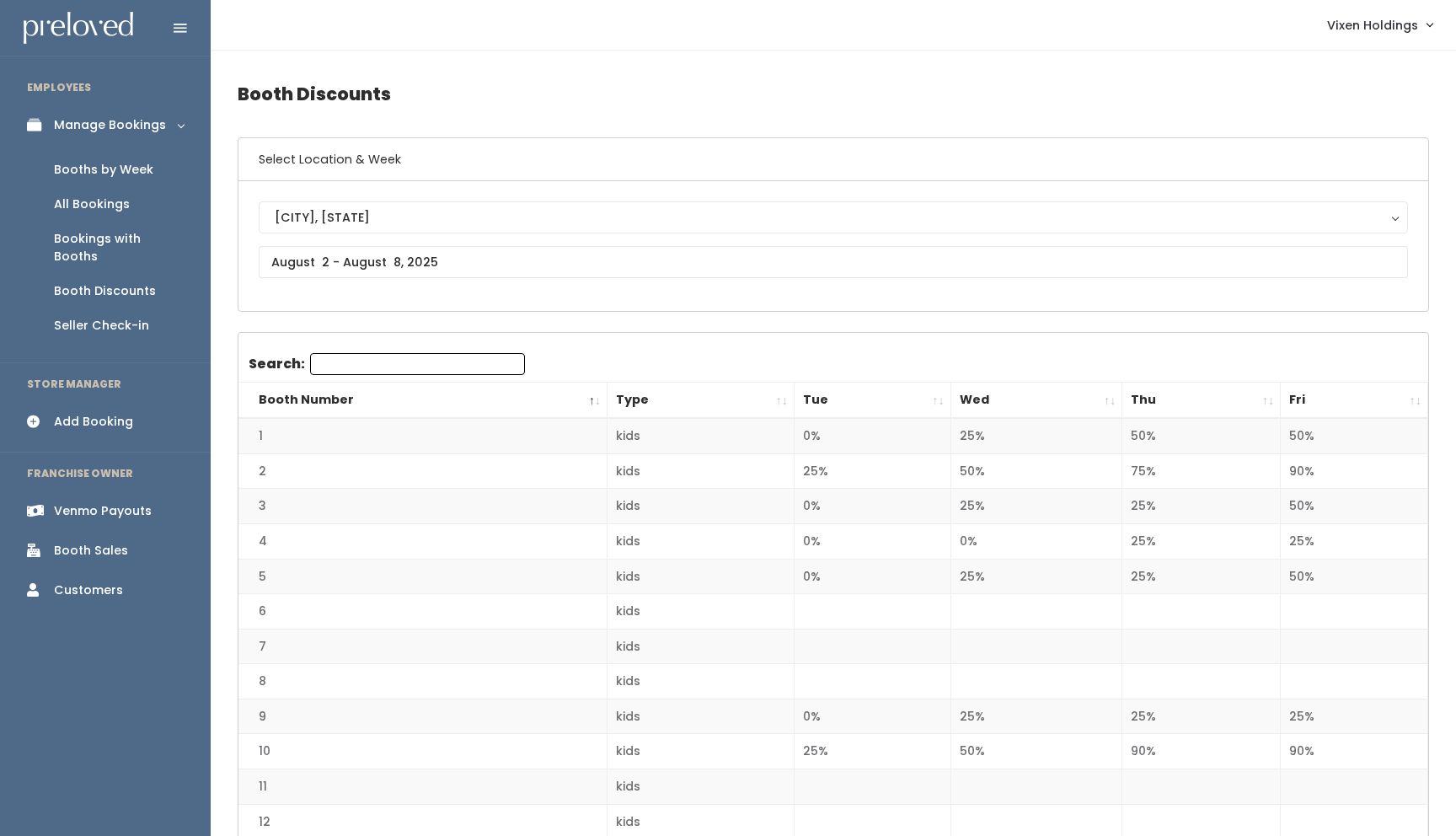 click on "50%" at bounding box center (1202, 436) 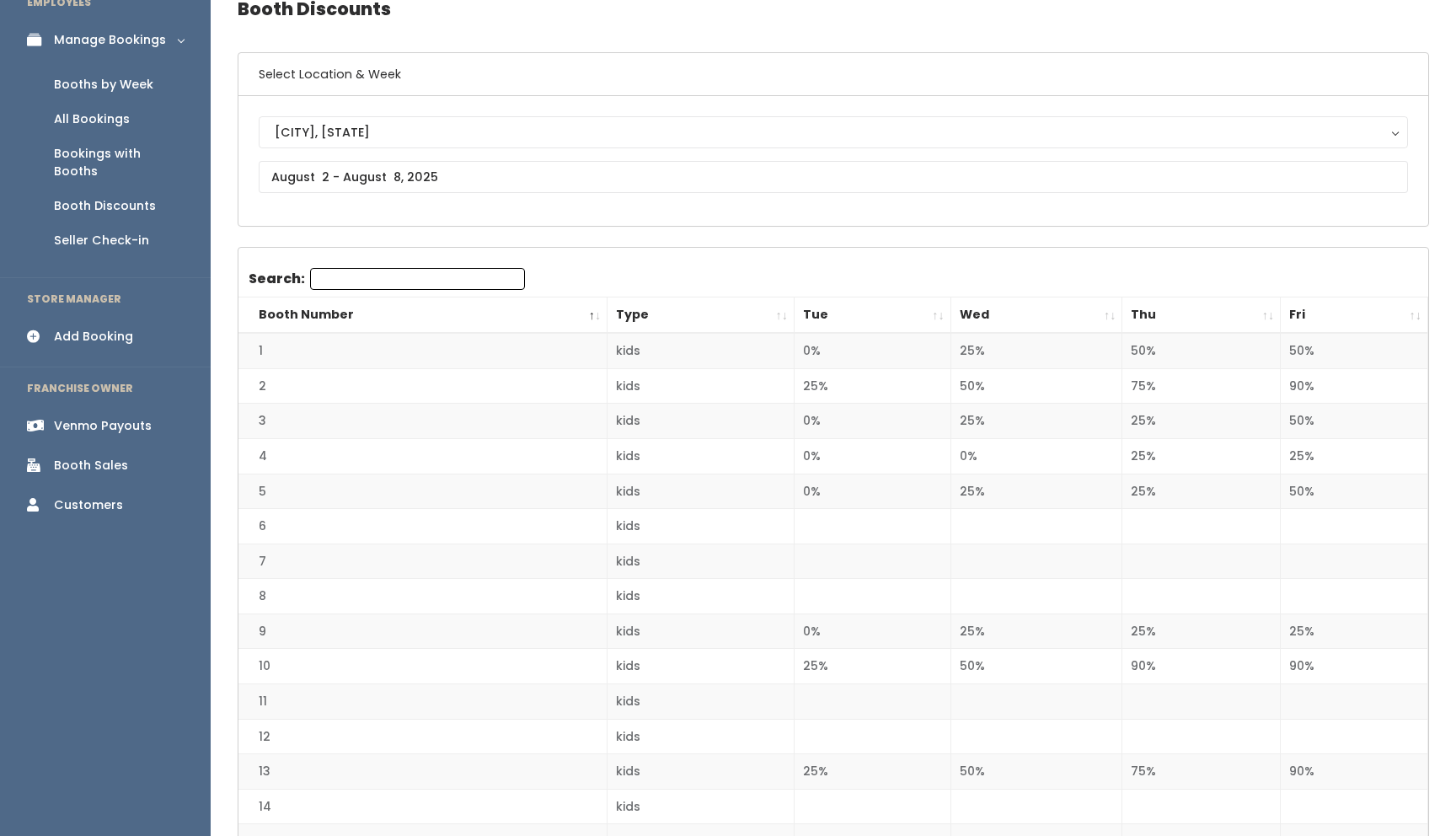 scroll, scrollTop: 101, scrollLeft: 0, axis: vertical 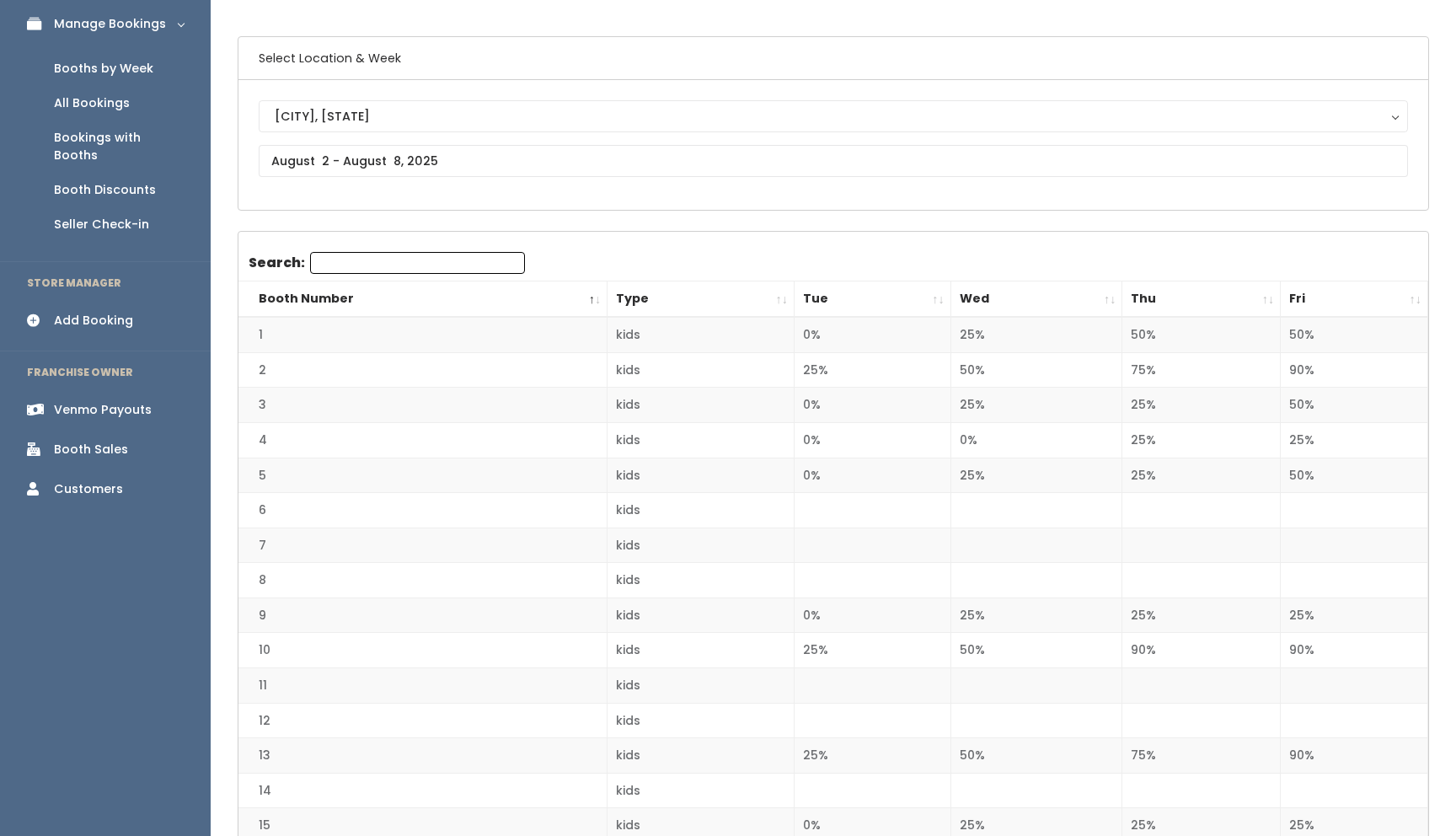 click on "90%" at bounding box center [1354, 370] 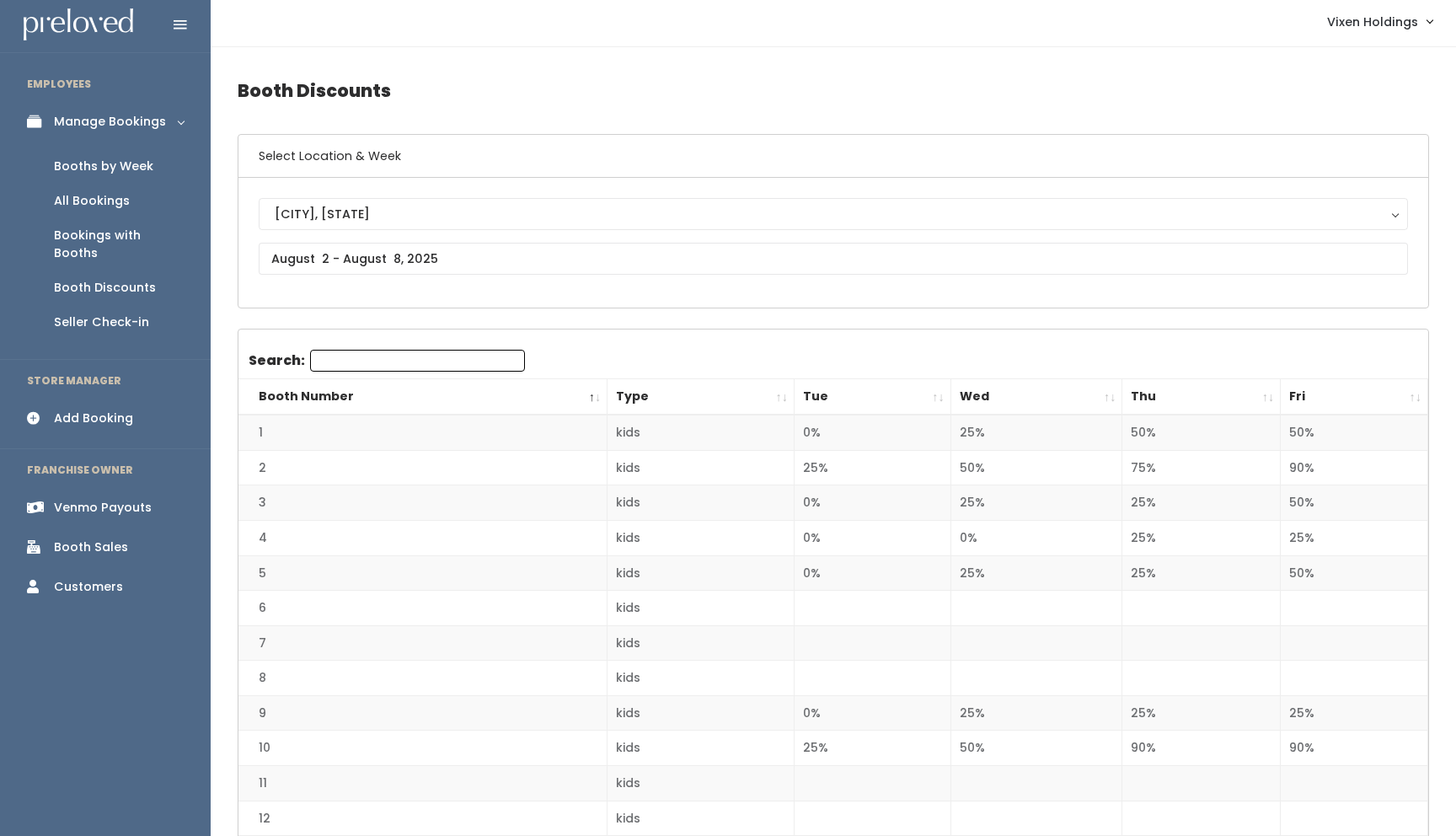 scroll, scrollTop: 0, scrollLeft: 0, axis: both 